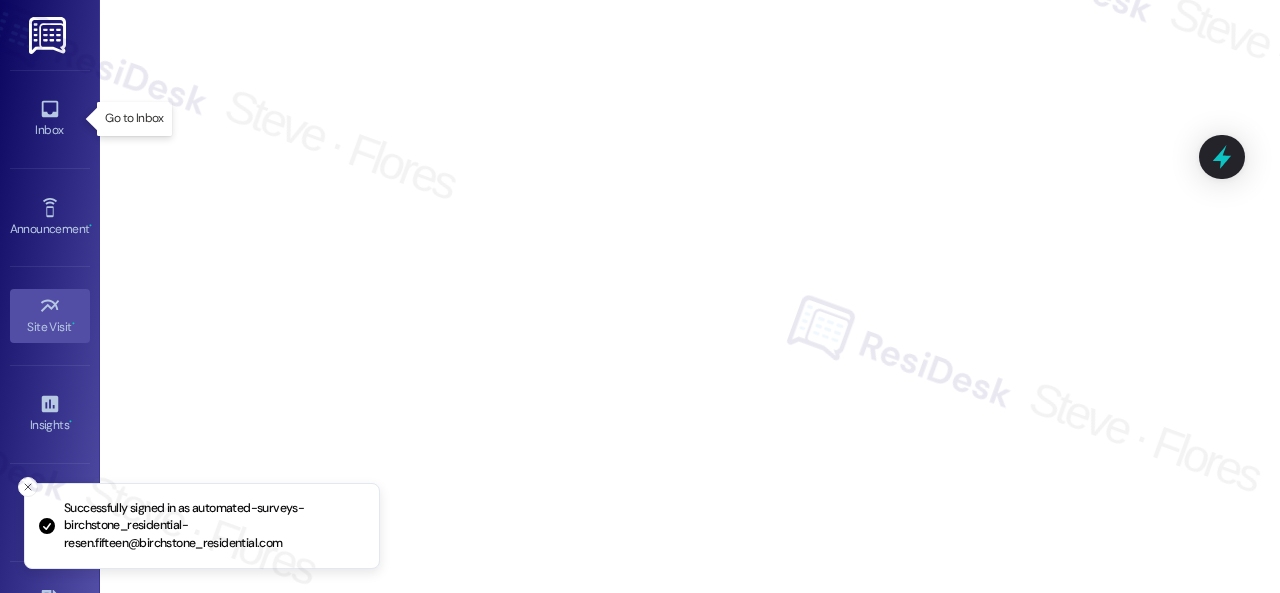 click on "Inbox" at bounding box center [50, 119] 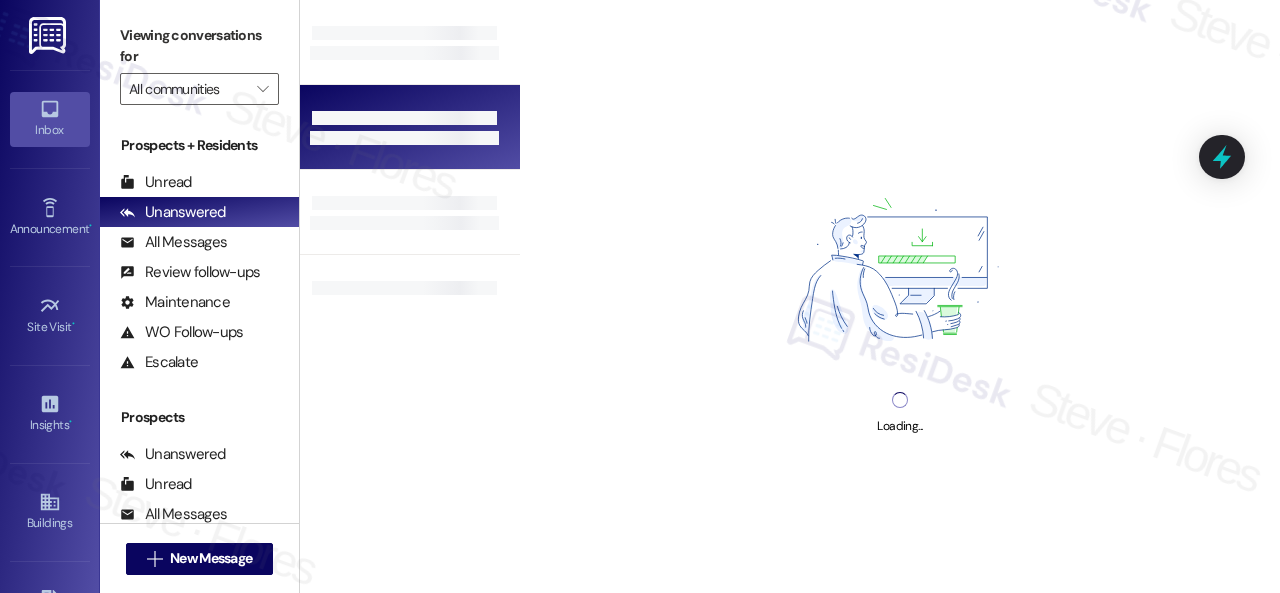 drag, startPoint x: 263, startPoint y: 91, endPoint x: 312, endPoint y: 141, distance: 70.00714 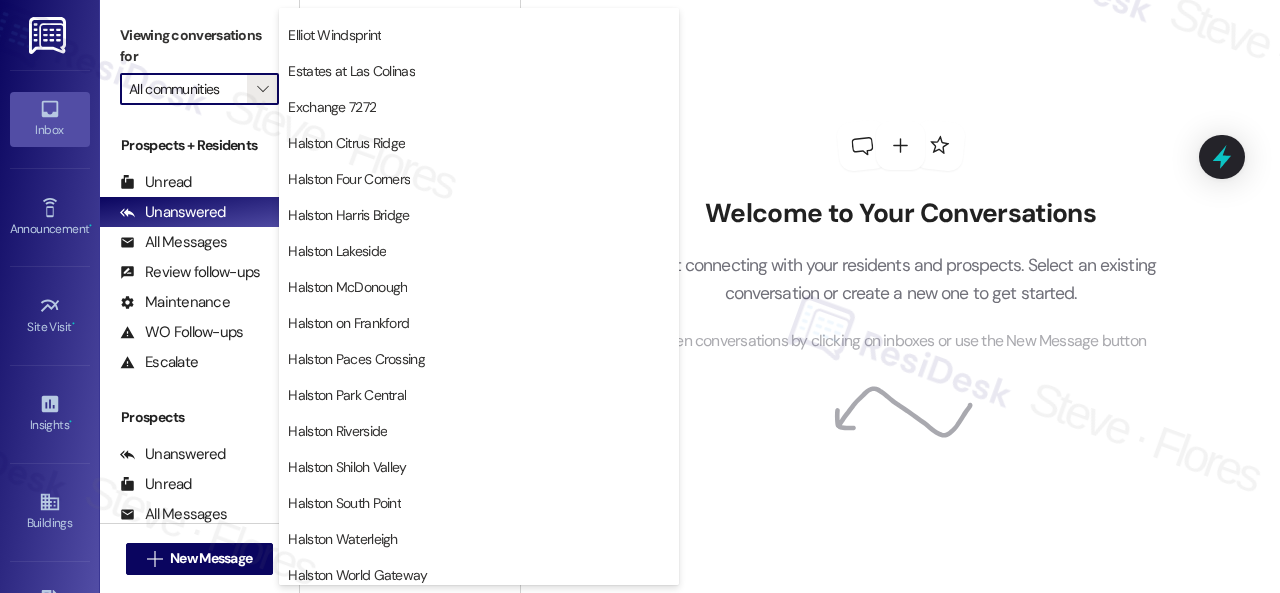 scroll, scrollTop: 500, scrollLeft: 0, axis: vertical 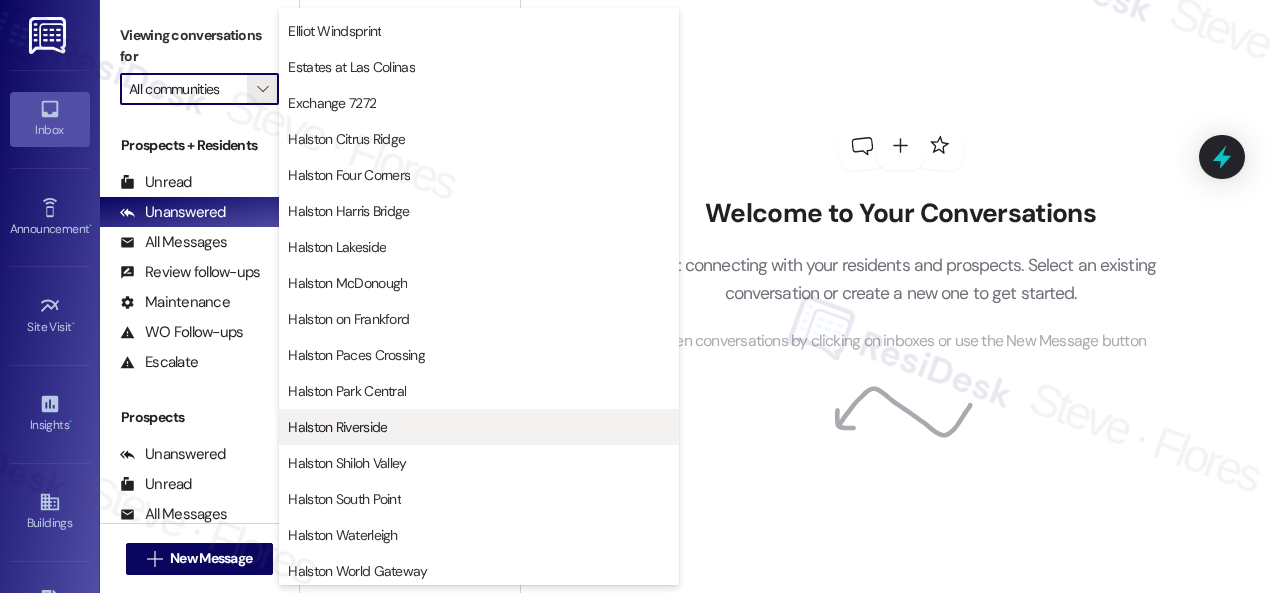 click on "Halston Riverside" at bounding box center [337, 427] 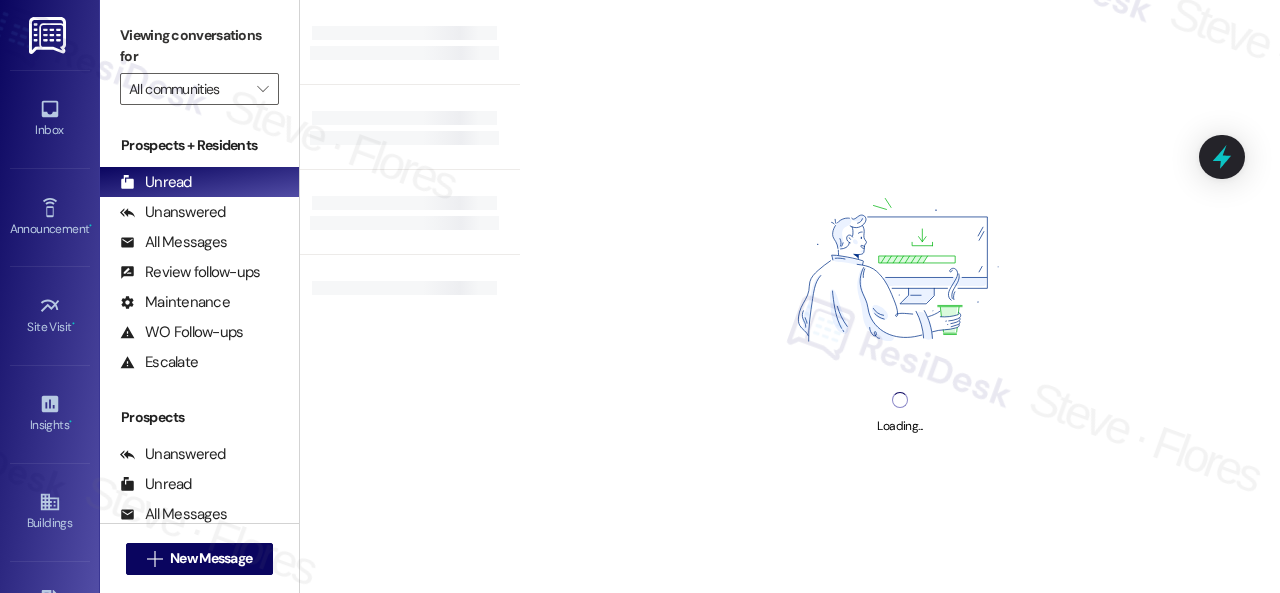 type on "Halston Riverside" 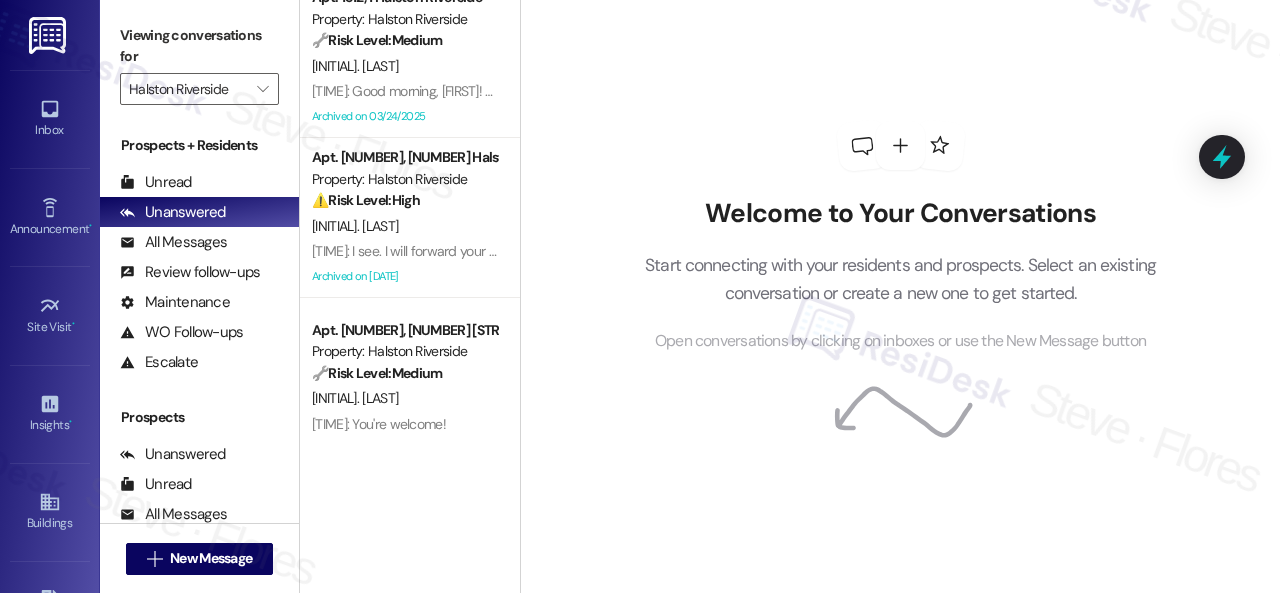 scroll, scrollTop: 28, scrollLeft: 0, axis: vertical 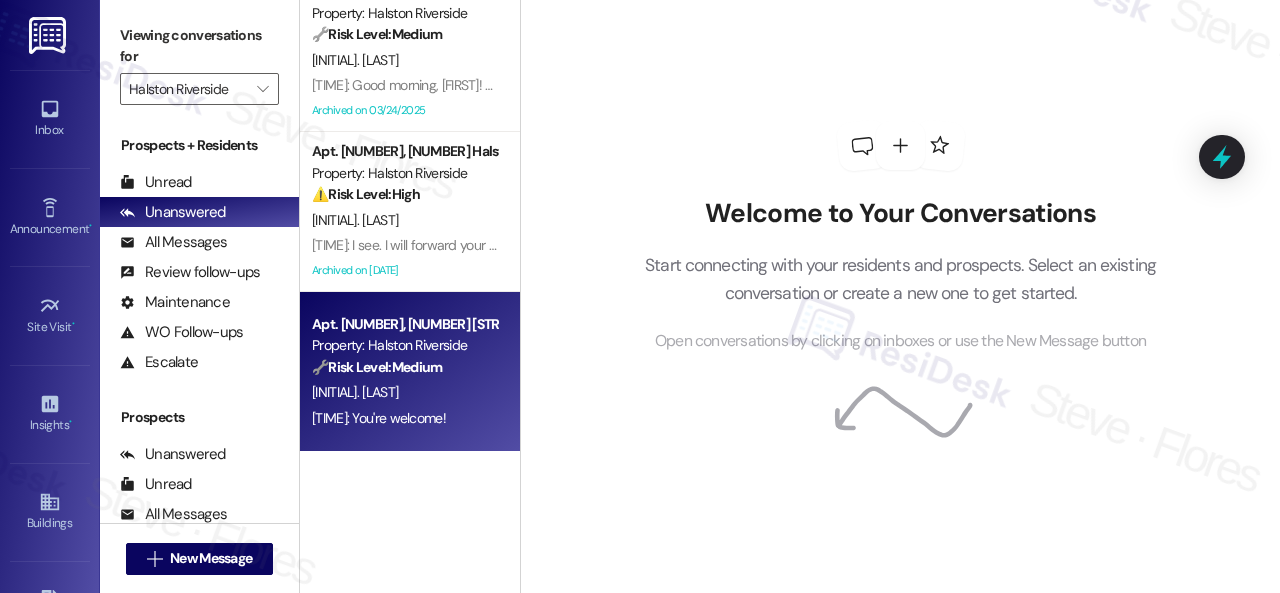 click on "[INITIAL]. [LAST]" at bounding box center (404, 392) 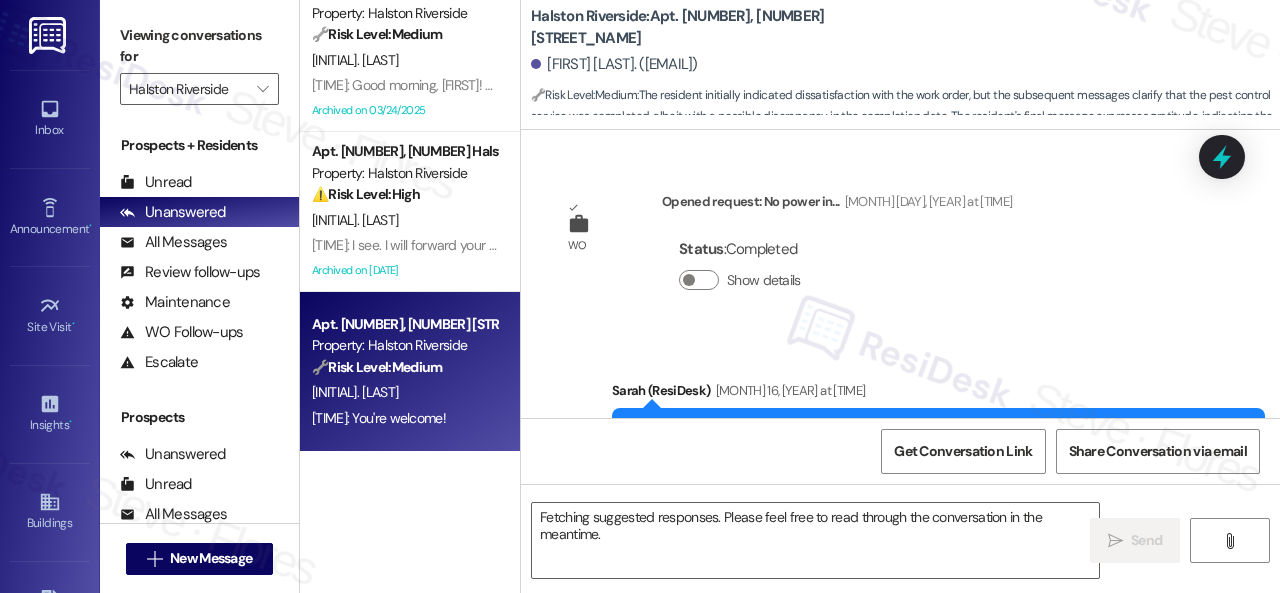 scroll, scrollTop: 10991, scrollLeft: 0, axis: vertical 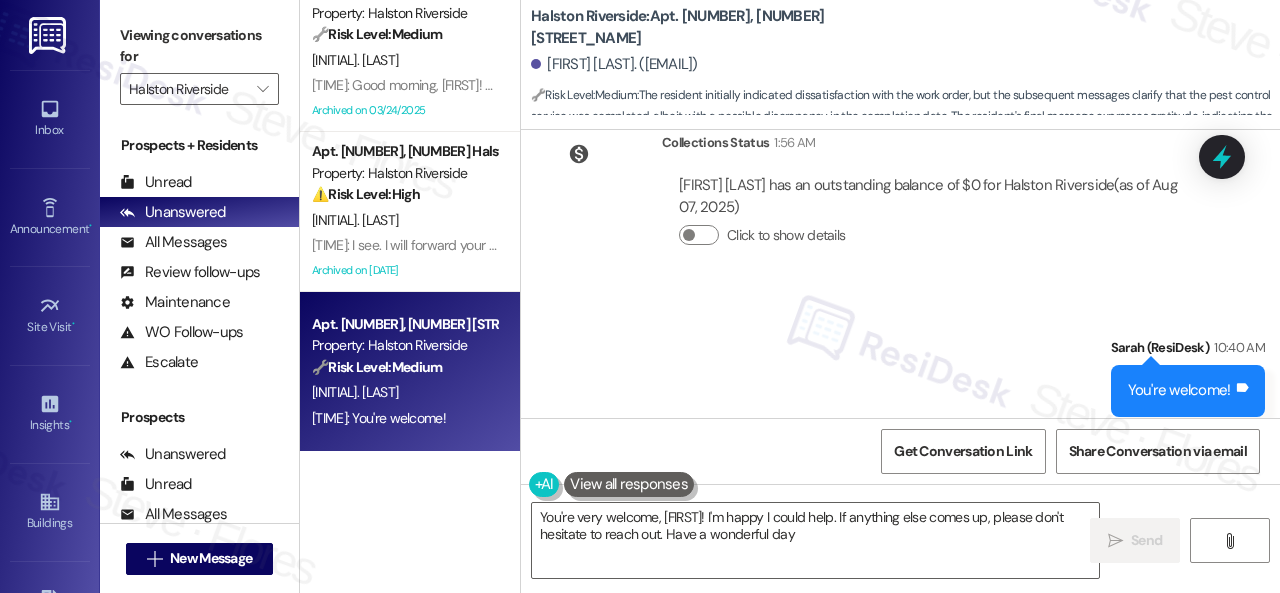 type on "You're very welcome, {{first_name}}! I'm happy I could help. If anything else comes up, please don't hesitate to reach out. Have a wonderful day!" 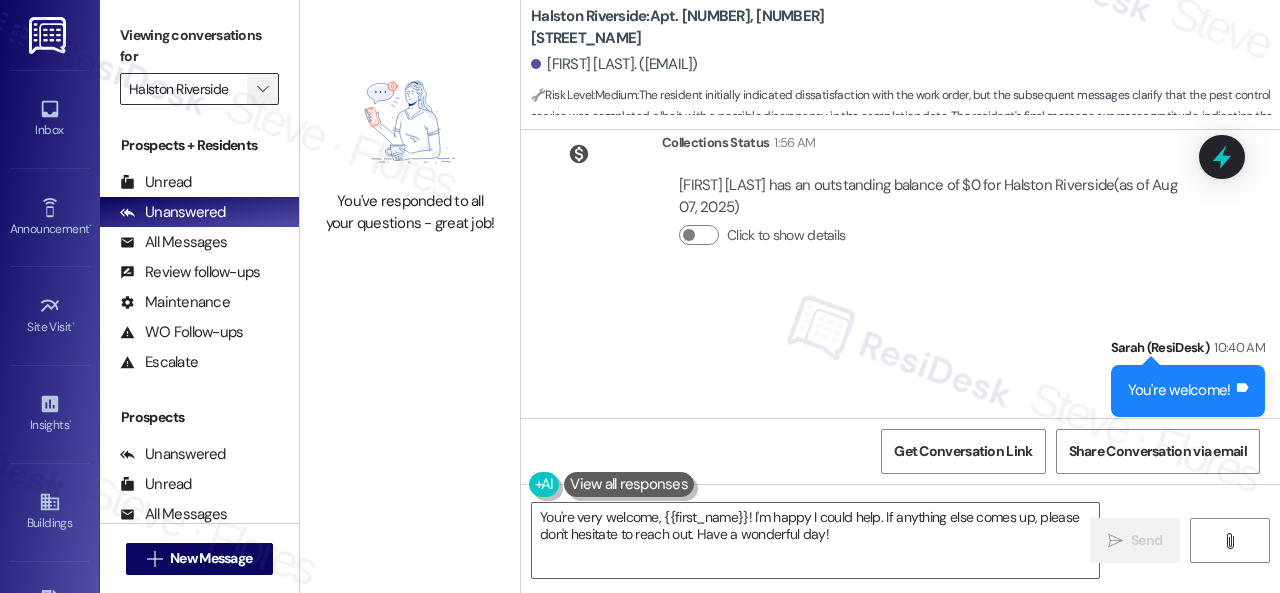 click on "" at bounding box center [262, 89] 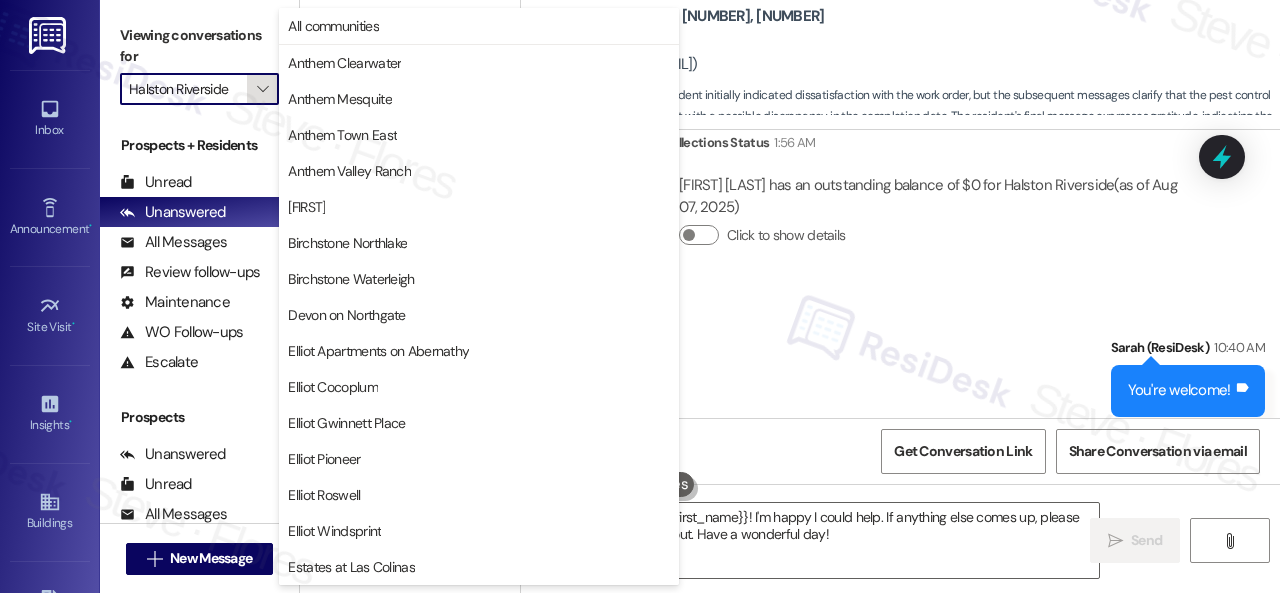 scroll, scrollTop: 685, scrollLeft: 0, axis: vertical 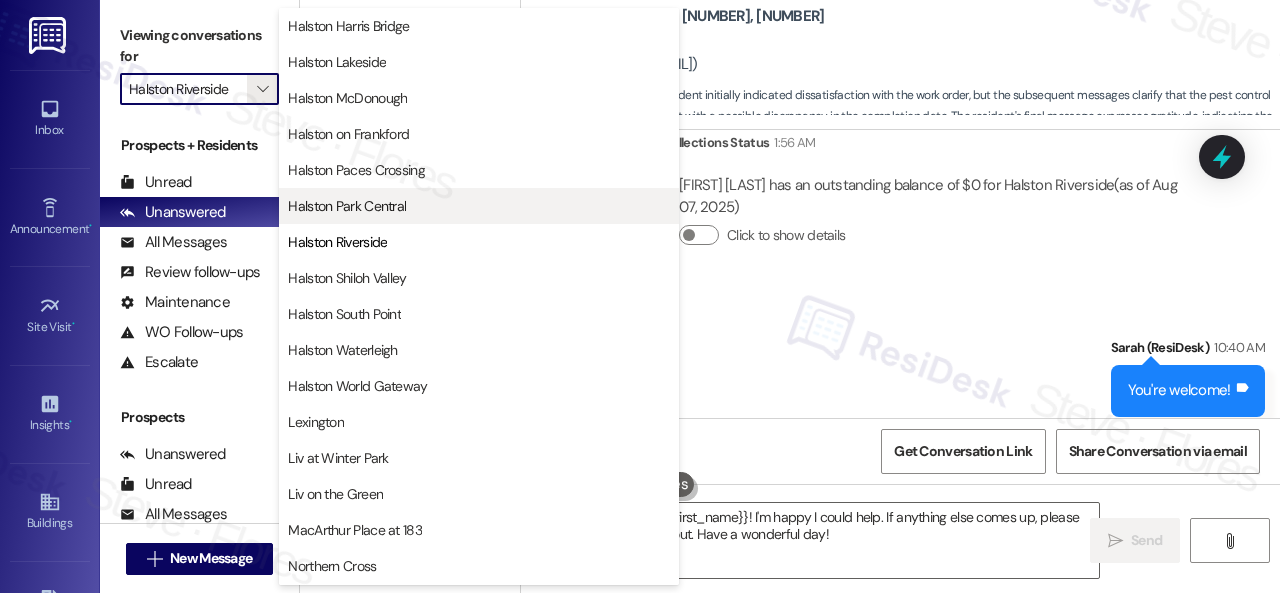 click on "Halston Park Central" at bounding box center (347, 206) 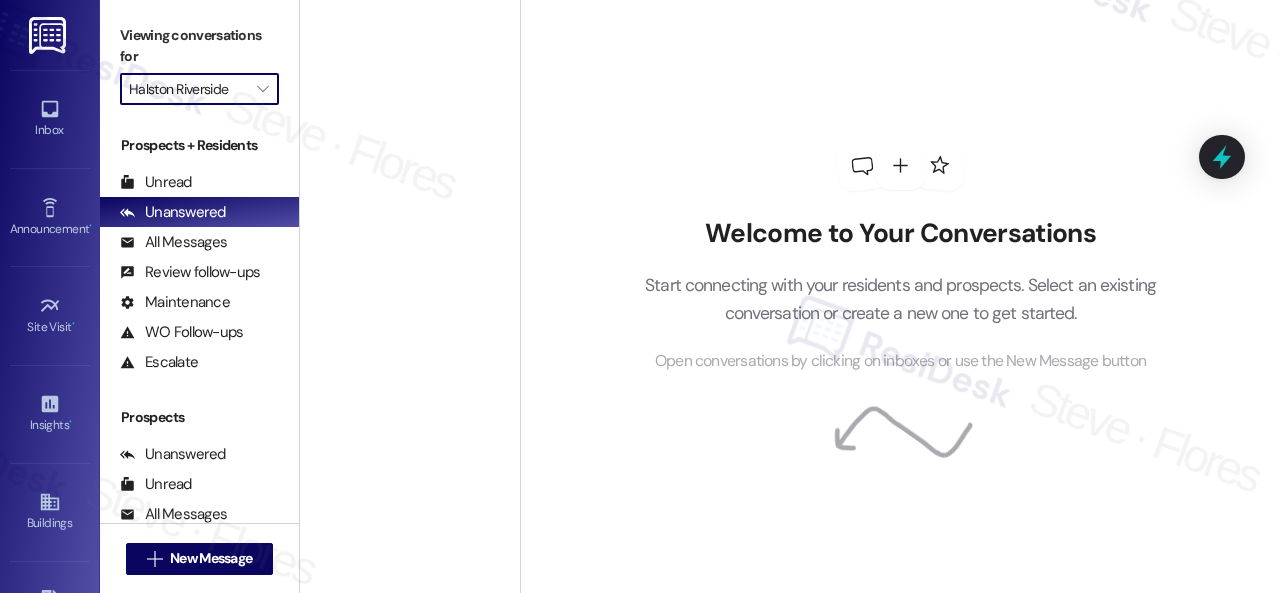 type on "Halston Park Central" 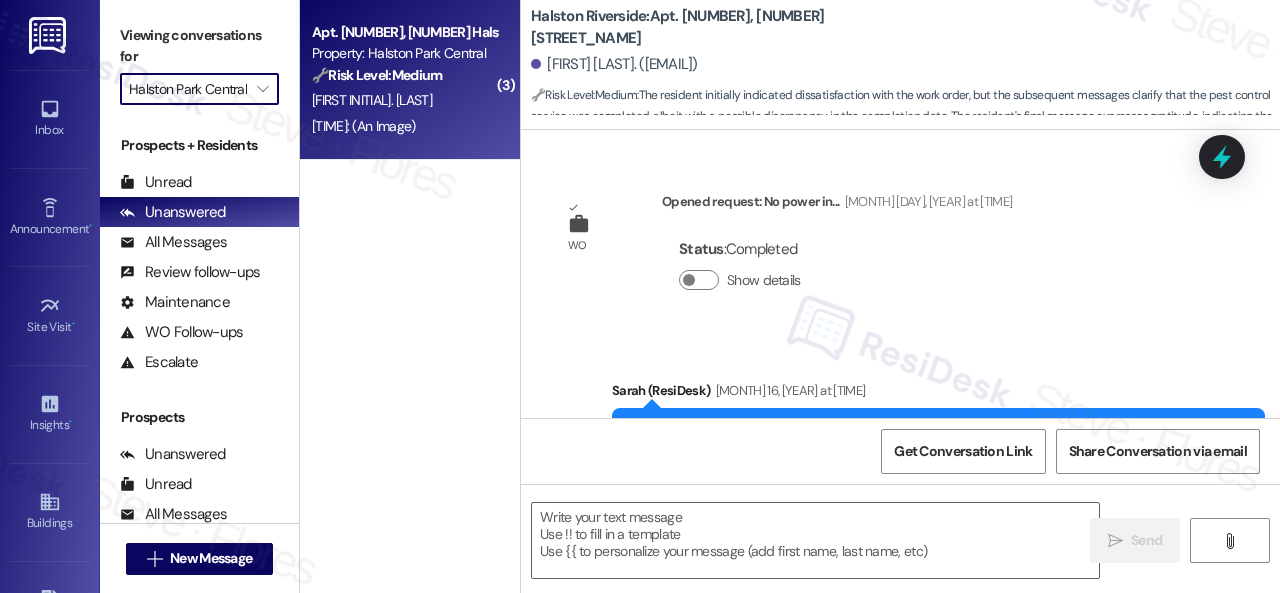click on "[TIME]: (An Image) [TIME]: (An Image)" at bounding box center (404, 126) 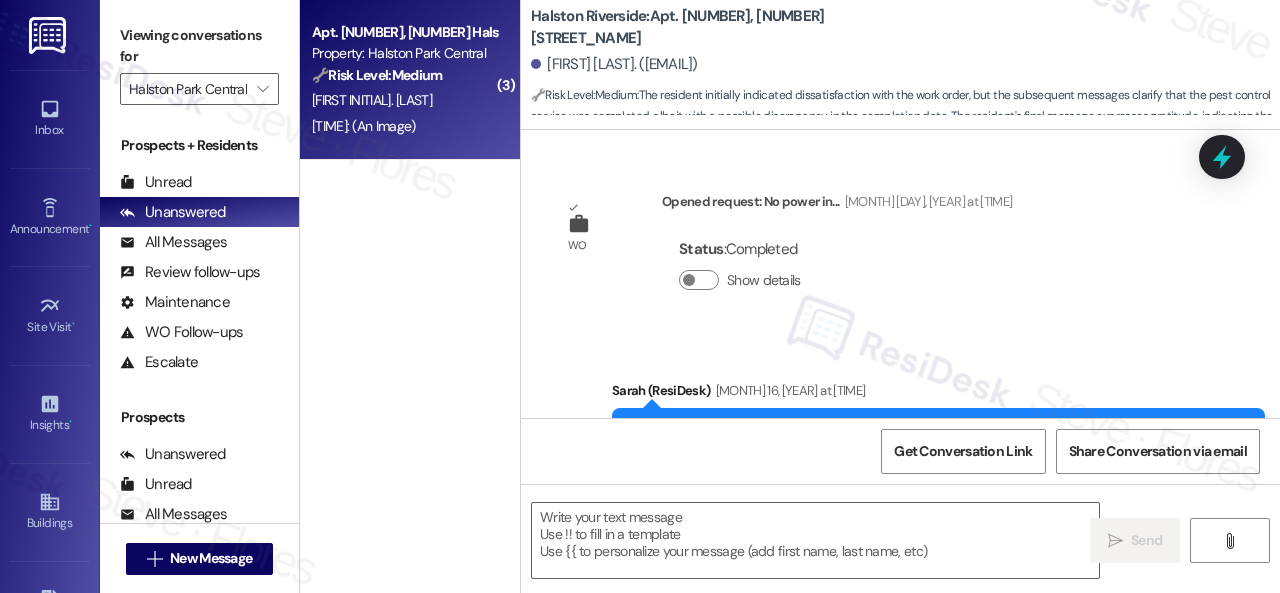 scroll, scrollTop: 10616, scrollLeft: 0, axis: vertical 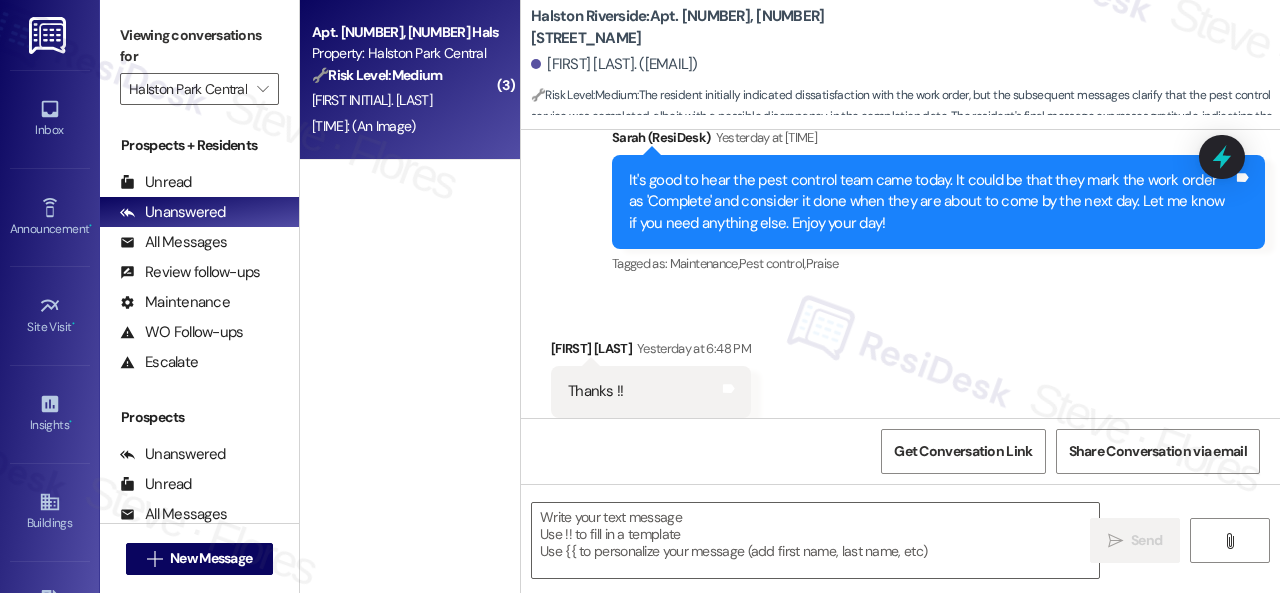type on "Fetching suggested responses. Please feel free to read through the conversation in the meantime." 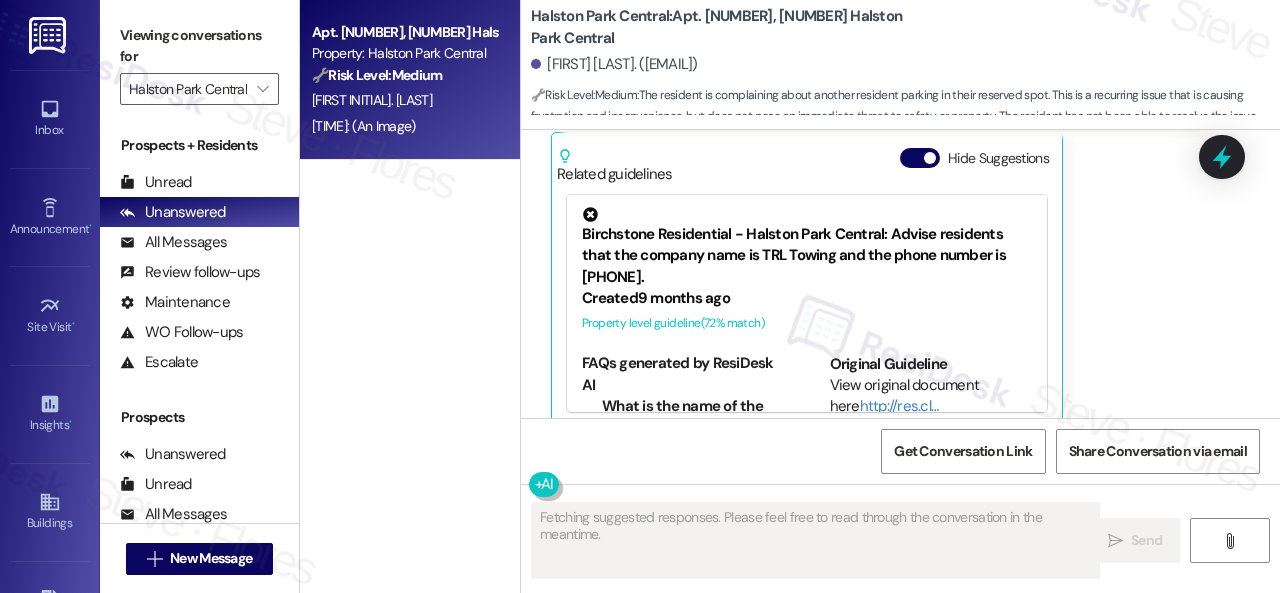 scroll, scrollTop: 15742, scrollLeft: 0, axis: vertical 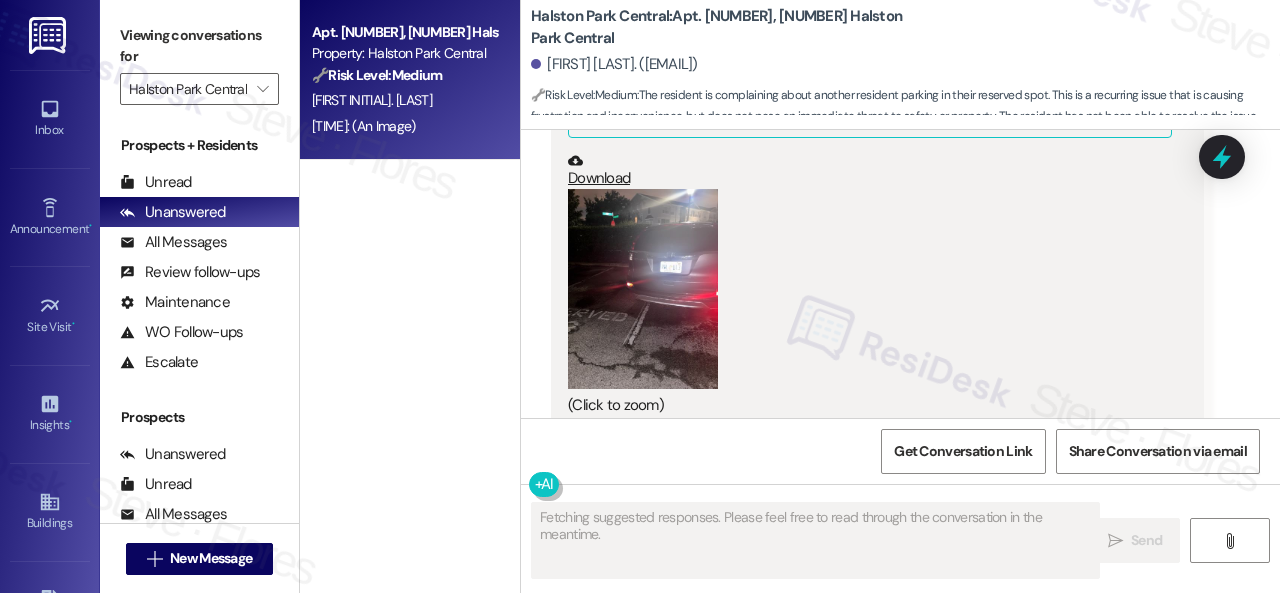 click at bounding box center [643, 289] 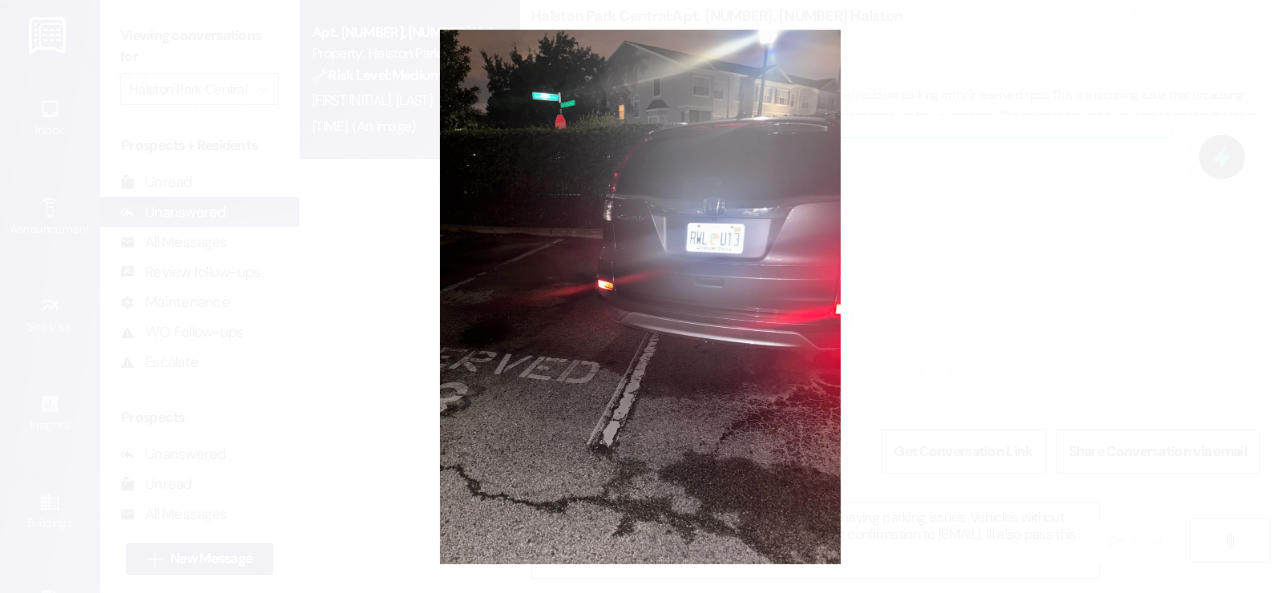 click at bounding box center [640, 296] 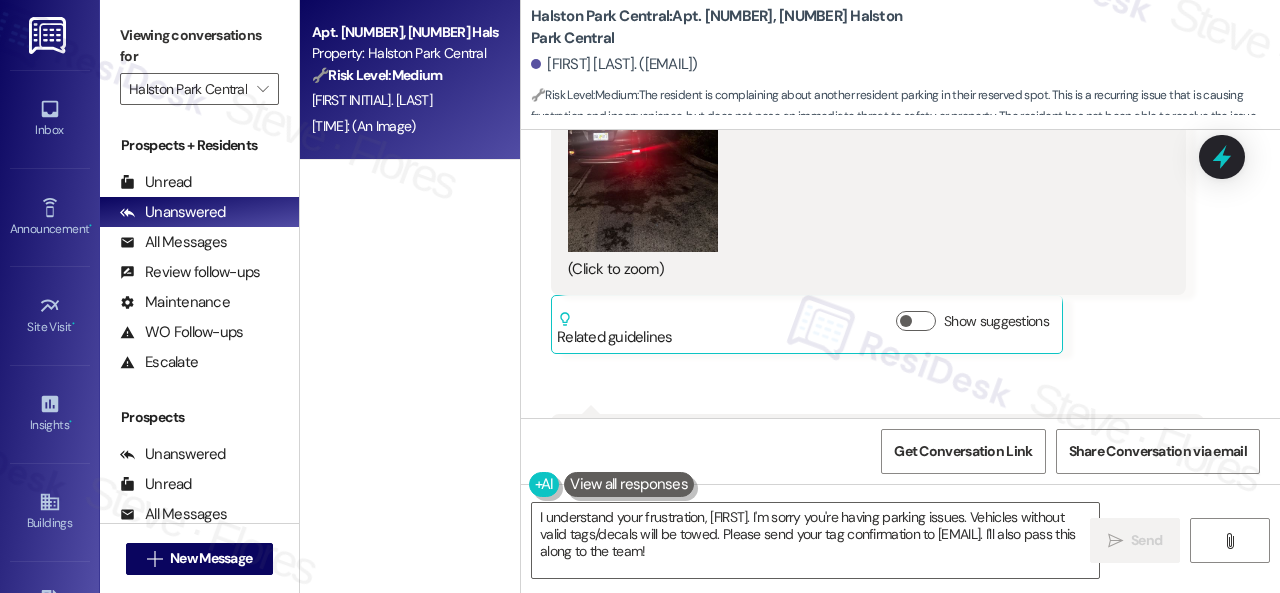 scroll, scrollTop: 14642, scrollLeft: 0, axis: vertical 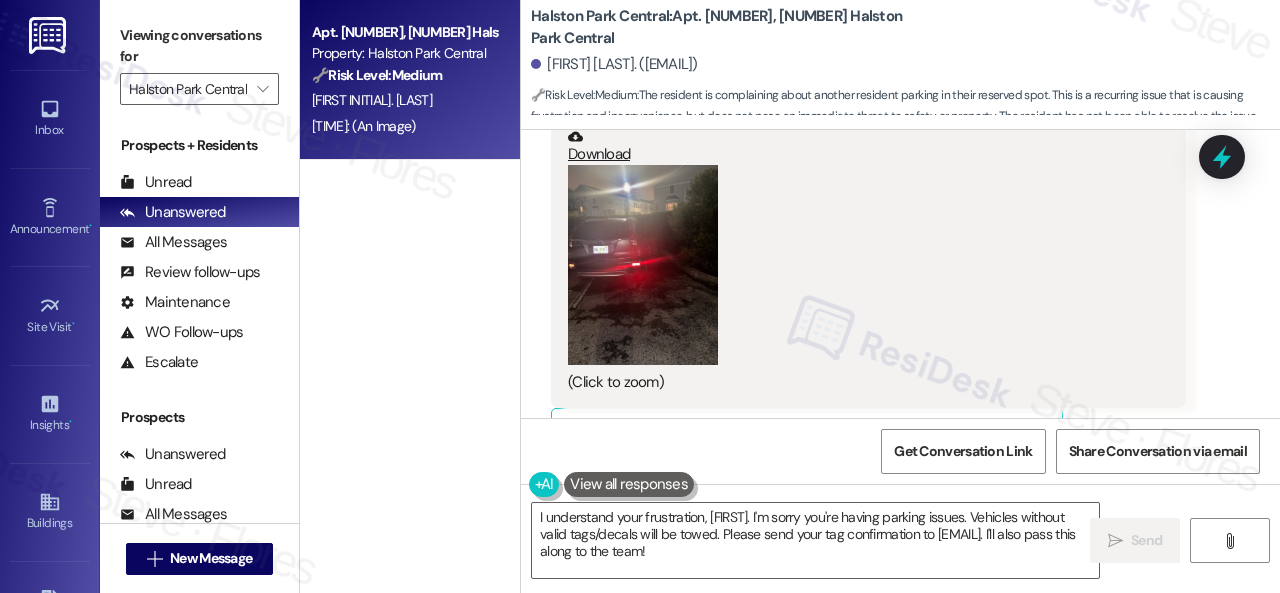 click at bounding box center [643, 265] 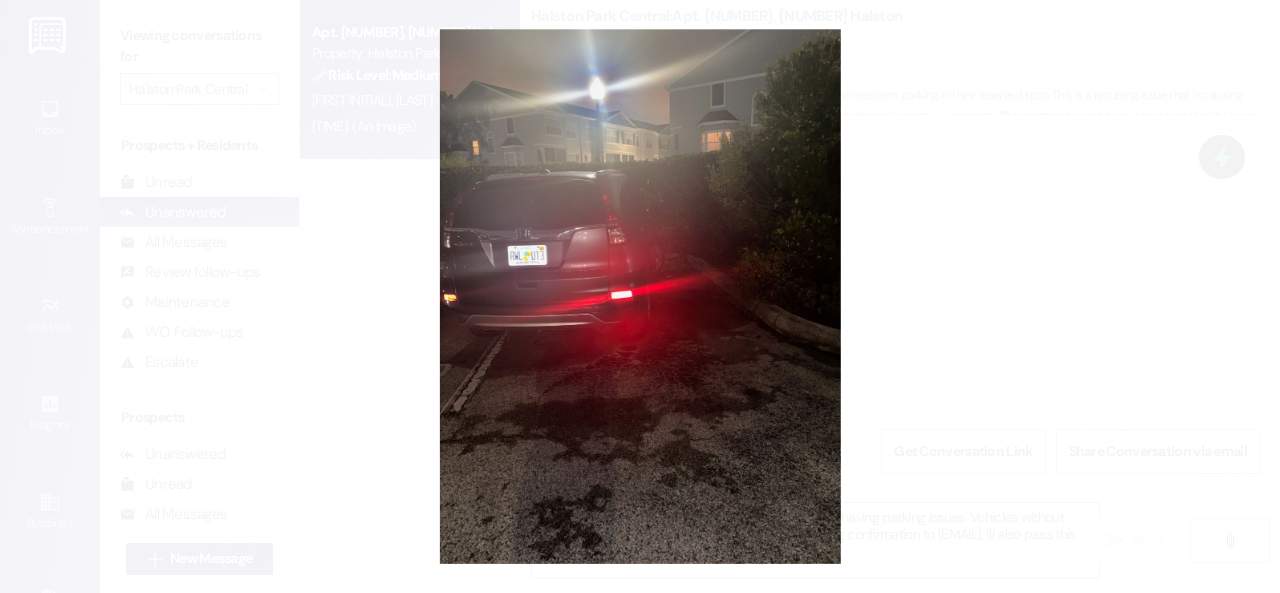 click at bounding box center [640, 296] 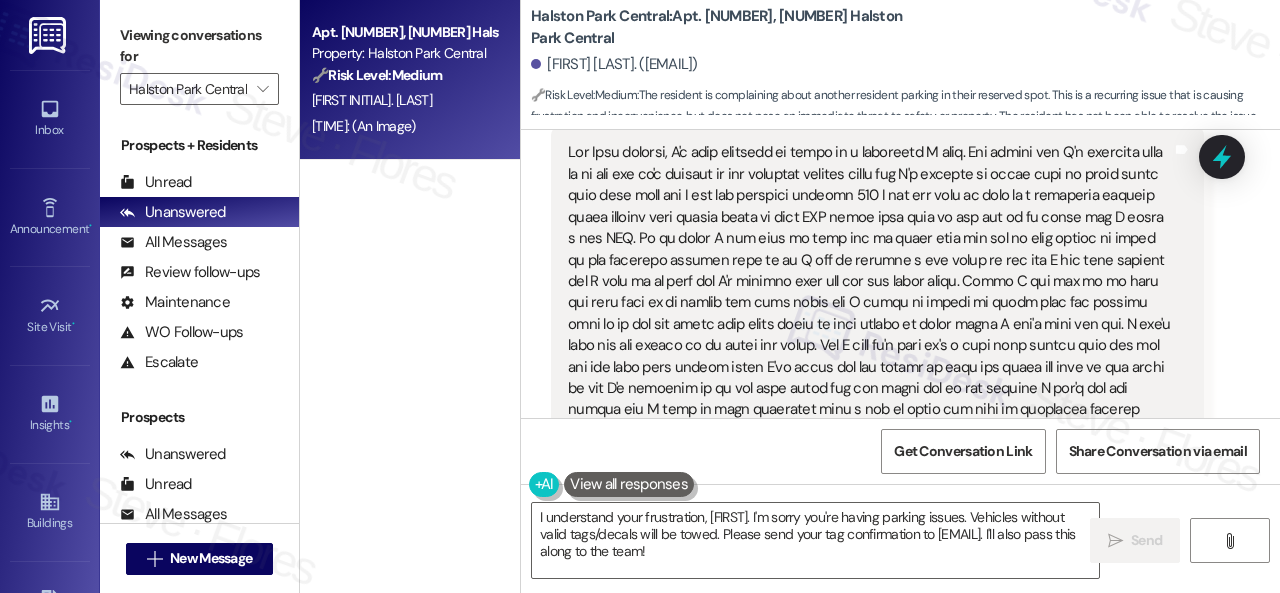 scroll, scrollTop: 15142, scrollLeft: 0, axis: vertical 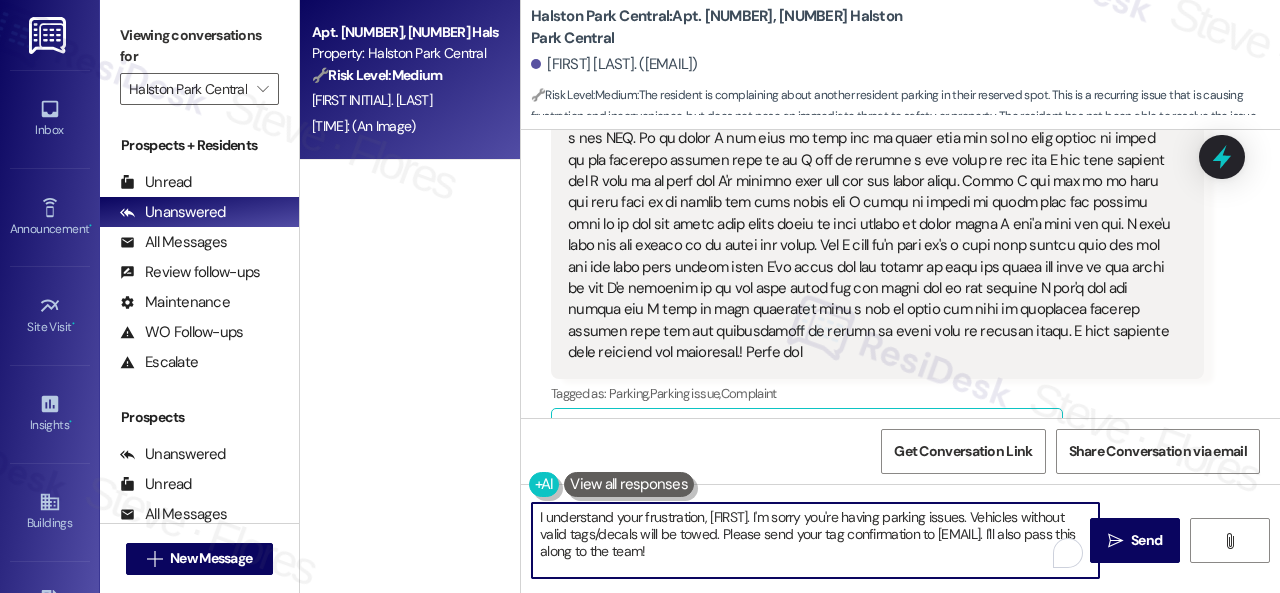 drag, startPoint x: 534, startPoint y: 513, endPoint x: 551, endPoint y: 509, distance: 17.464249 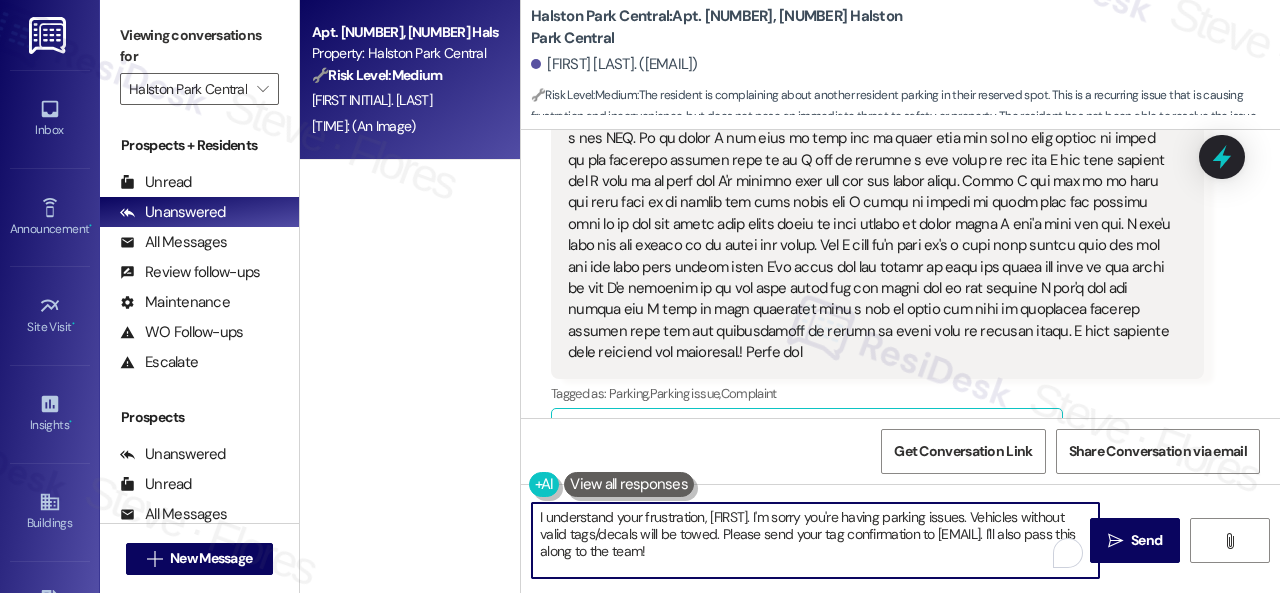 click on "I understand your frustration, [FIRST]. I'm sorry you're having parking issues. Vehicles without valid tags/decals will be towed. Please send your tag confirmation to [EMAIL]. I'll also pass this along to the team!" at bounding box center (815, 540) 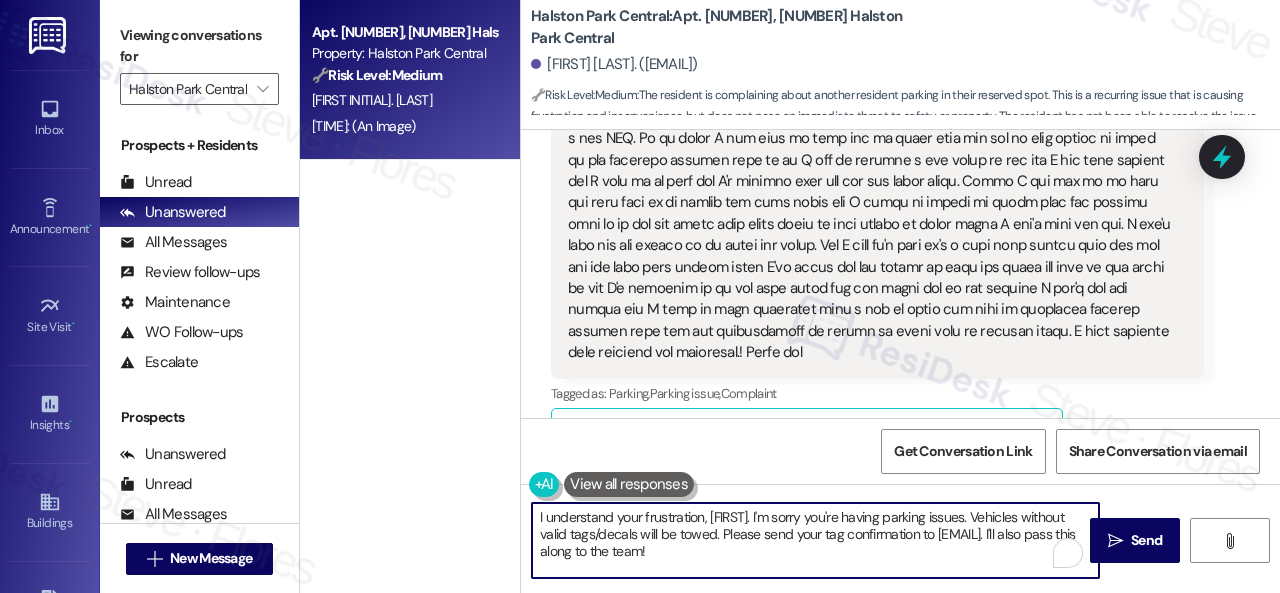 click on "I understand your frustration, [FIRST]. I'm sorry you're having parking issues. Vehicles without valid tags/decals will be towed. Please send your tag confirmation to [EMAIL]. I'll also pass this along to the team!" at bounding box center (815, 540) 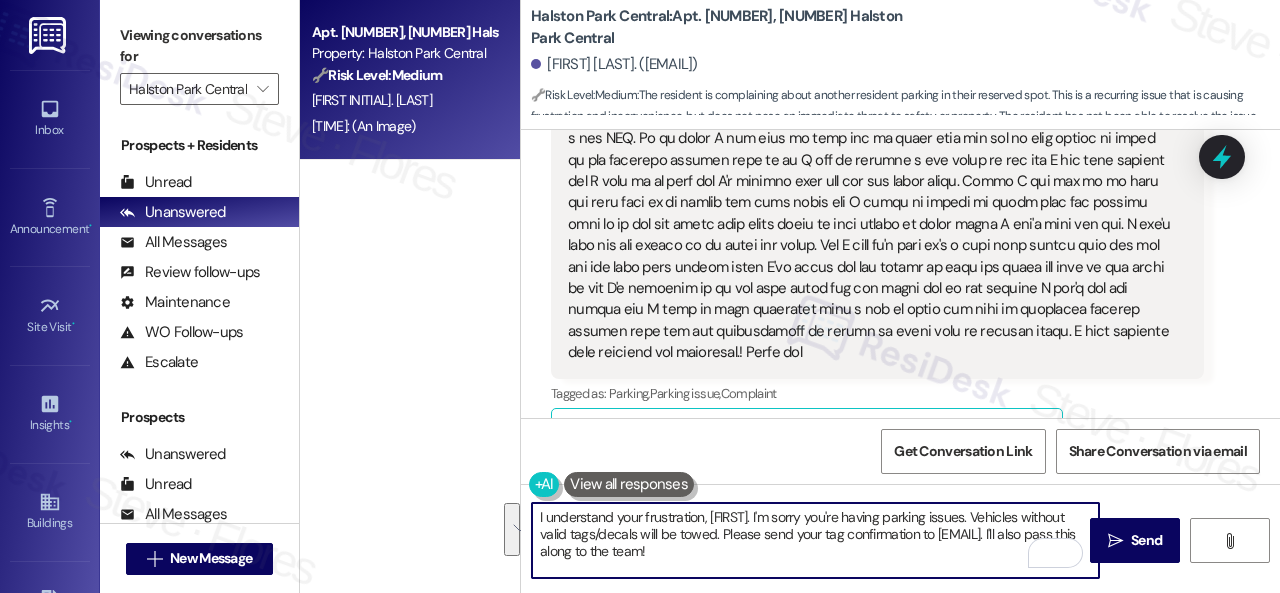 drag, startPoint x: 1018, startPoint y: 517, endPoint x: 1019, endPoint y: 548, distance: 31.016125 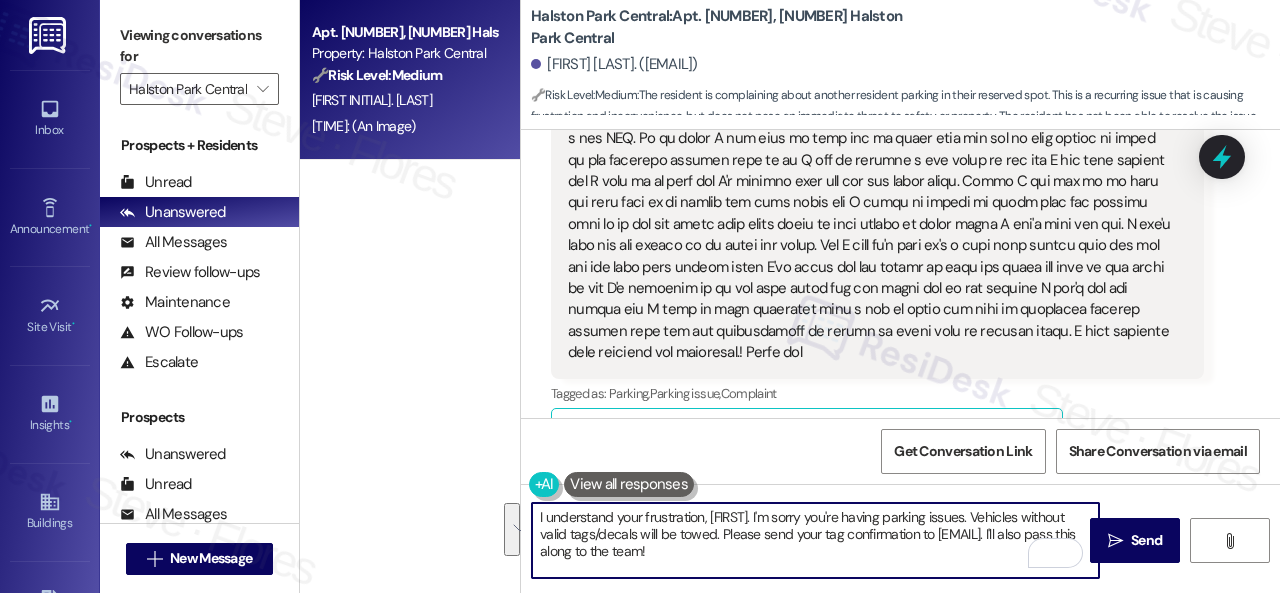 click on "I understand your frustration, [FIRST]. I'm sorry you're having parking issues. Vehicles without valid tags/decals will be towed. Please send your tag confirmation to [EMAIL]. I'll also pass this along to the team!" at bounding box center [815, 540] 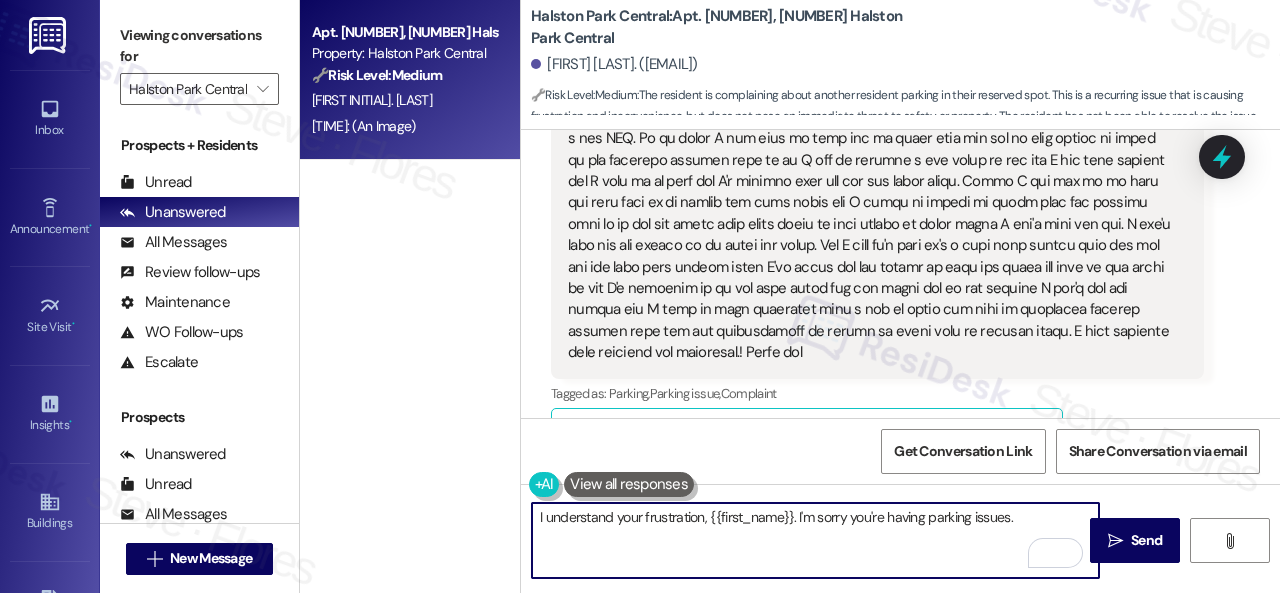 drag, startPoint x: 707, startPoint y: 515, endPoint x: 793, endPoint y: 517, distance: 86.023254 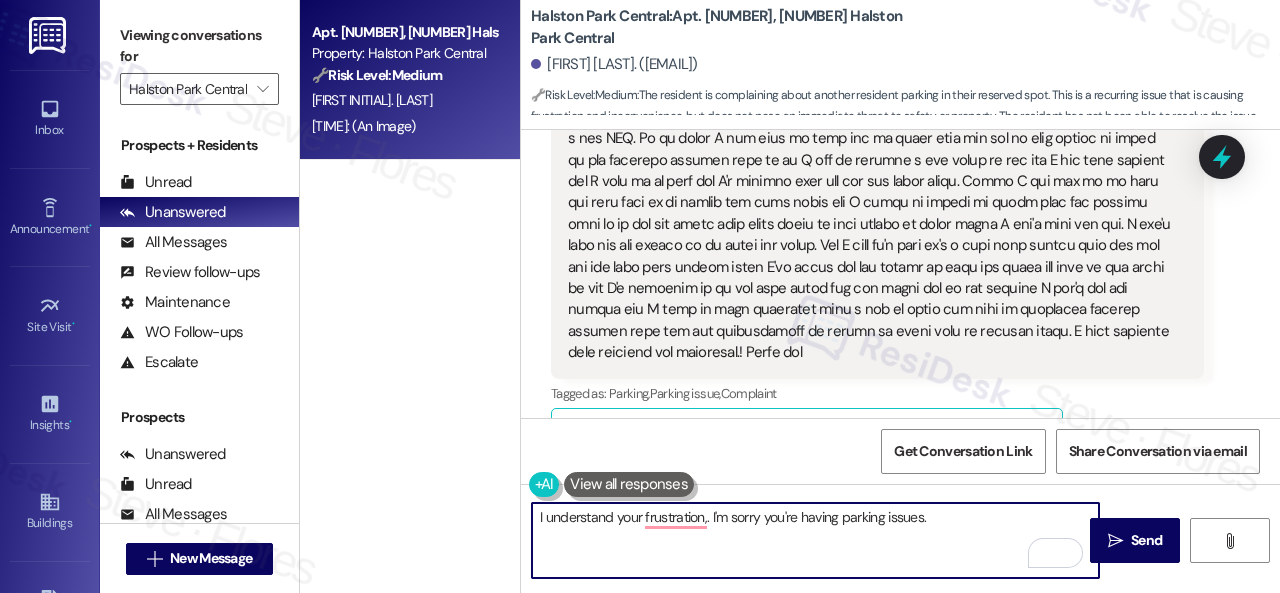 click on "I understand your frustration,. I'm sorry you're having parking issues." at bounding box center (815, 540) 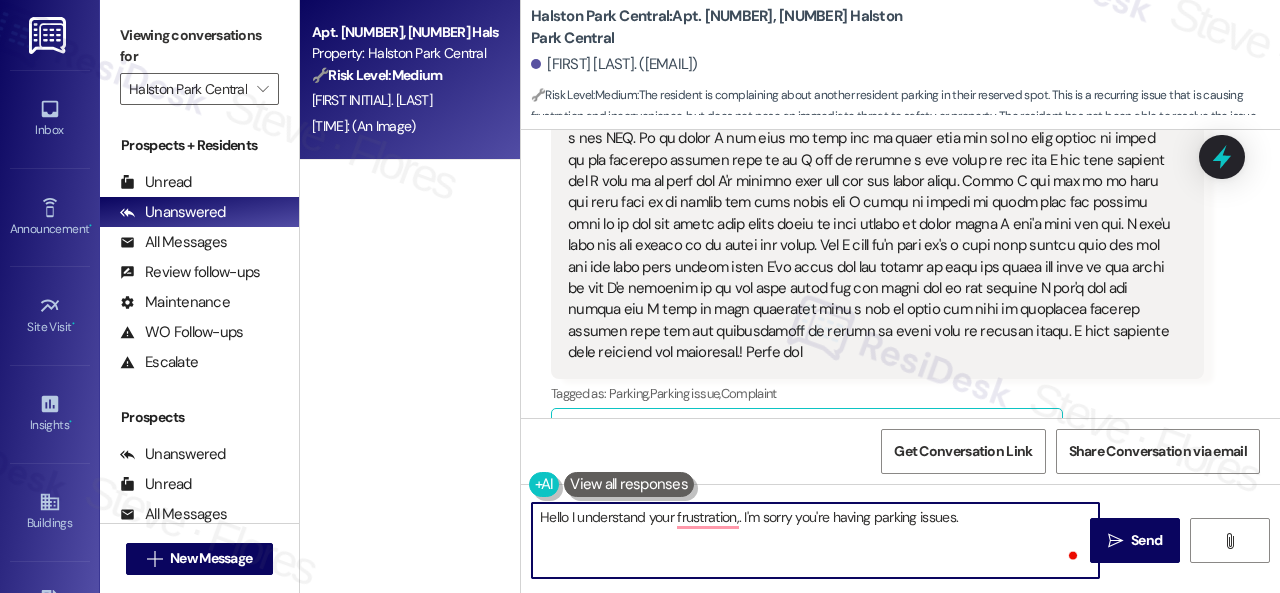 paste on "{{first_name}}" 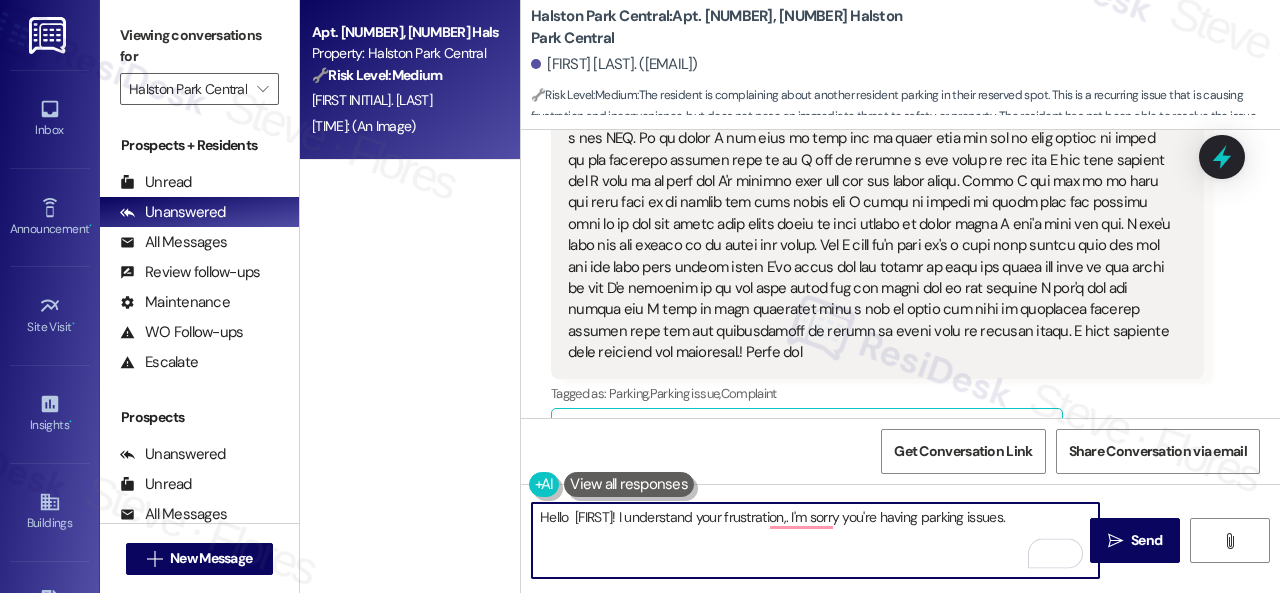 click on "Hello  [FIRST]! I understand your frustration,. I'm sorry you're having parking issues." at bounding box center [815, 540] 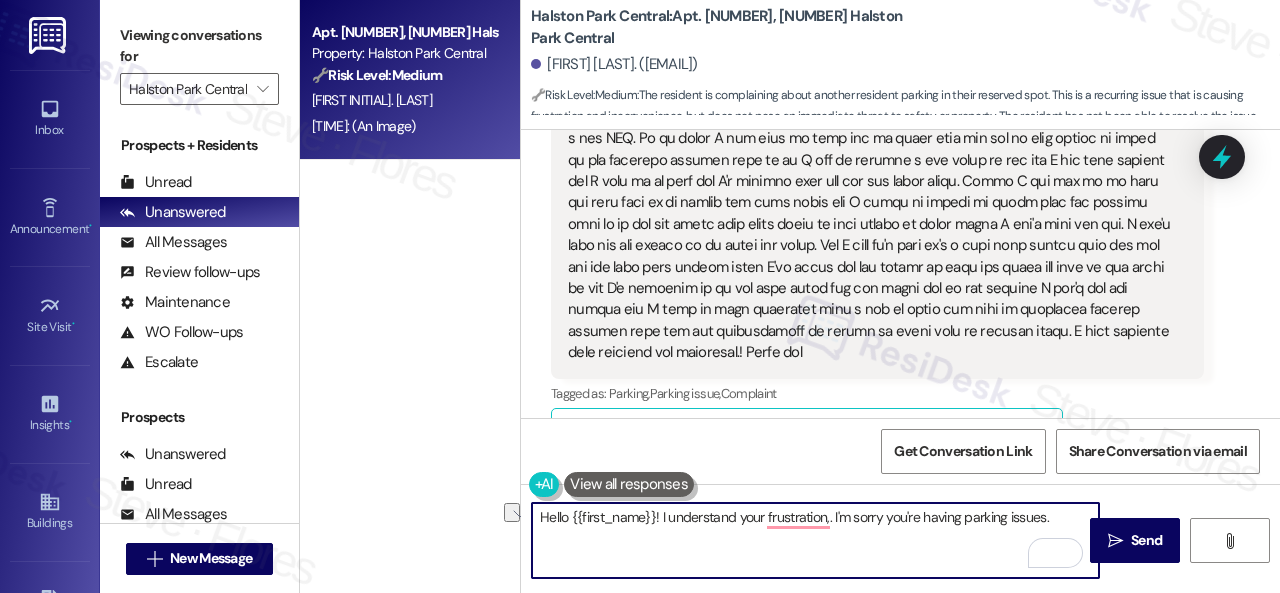 drag, startPoint x: 832, startPoint y: 517, endPoint x: 1052, endPoint y: 517, distance: 220 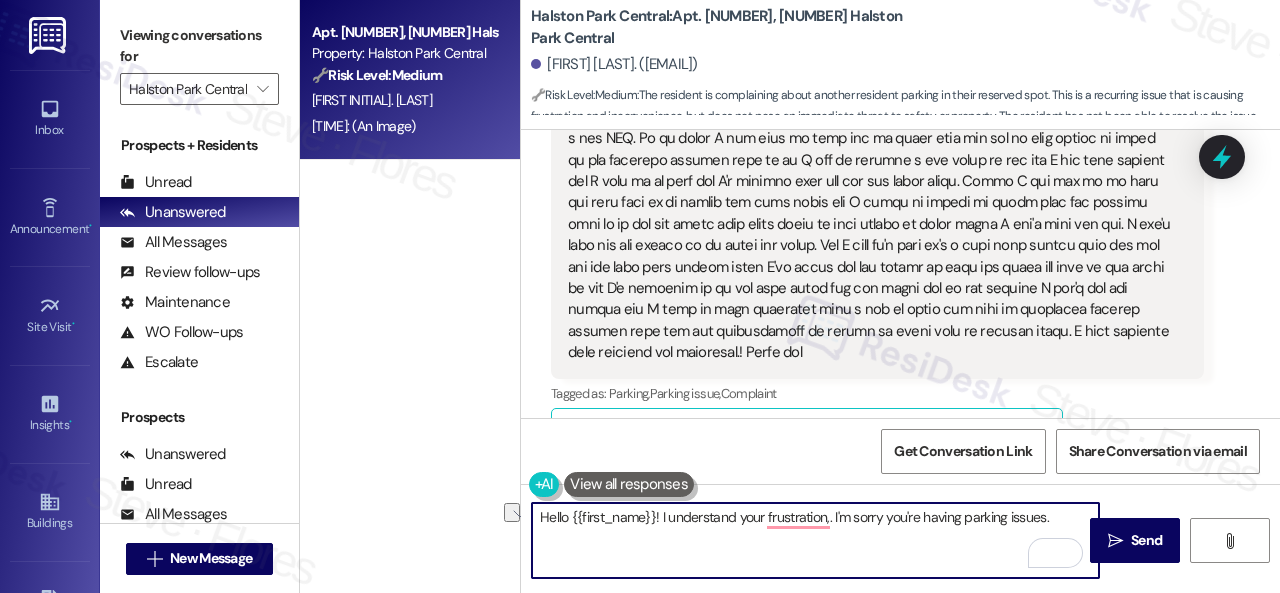 click on "Hello {{first_name}}! I understand your frustration,. I'm sorry you're having parking issues." at bounding box center (815, 540) 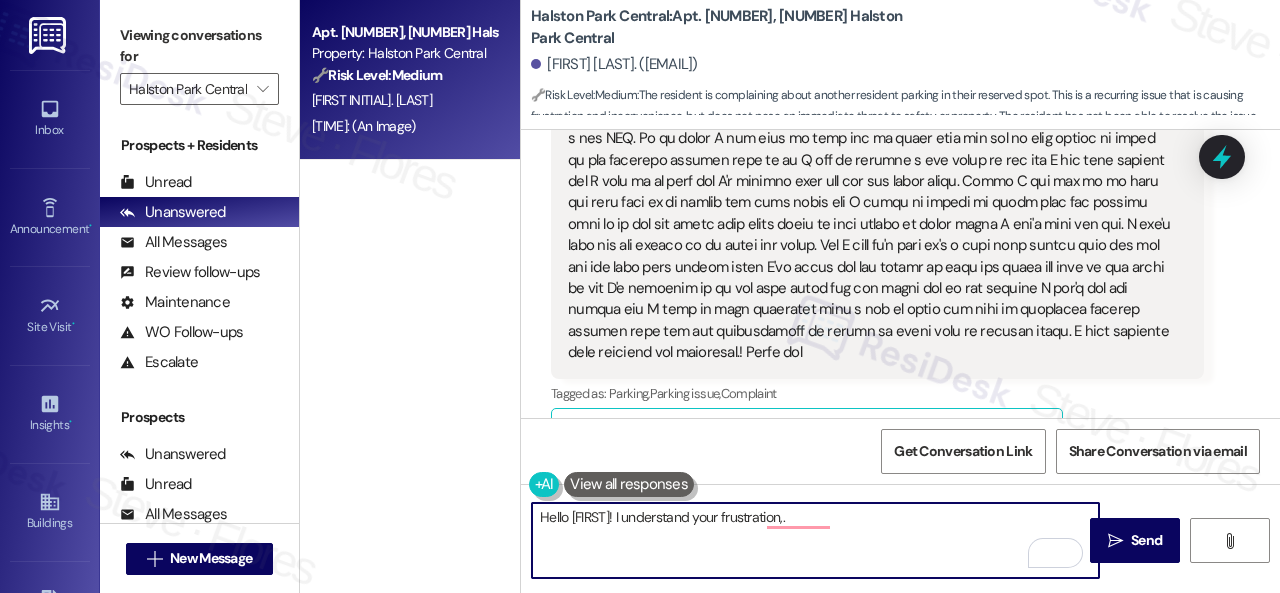click on "Hello [FIRST]! I understand your frustration,." at bounding box center (815, 540) 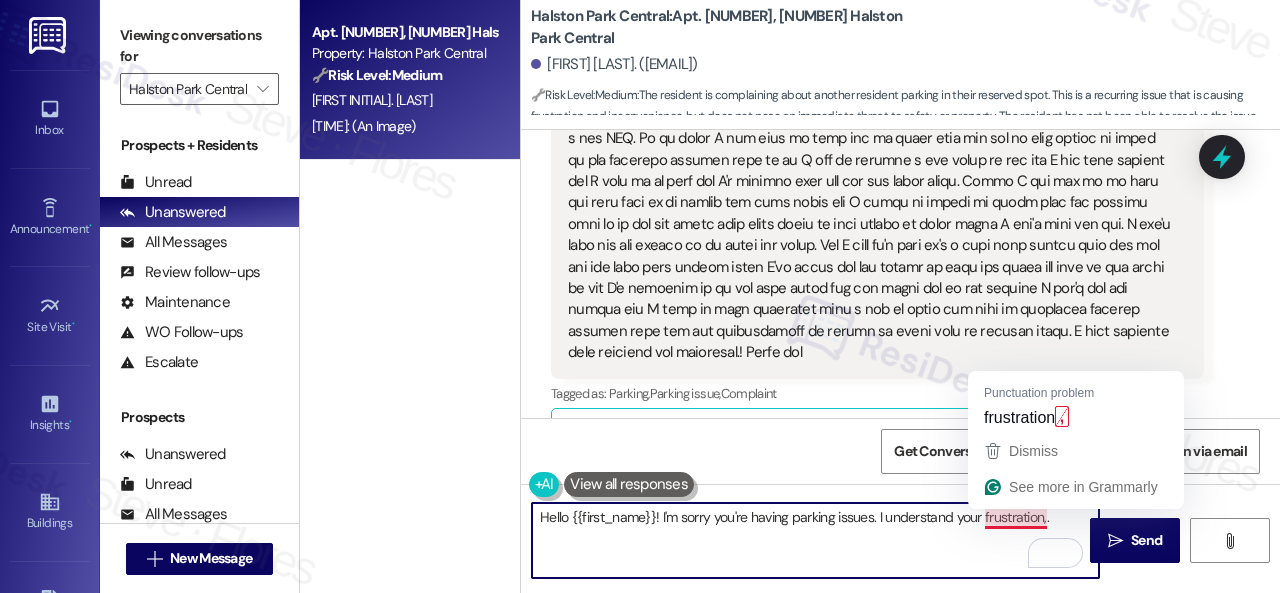 click on "Hello {{first_name}}! I'm sorry you're having parking issues. I understand your frustration,." at bounding box center [815, 540] 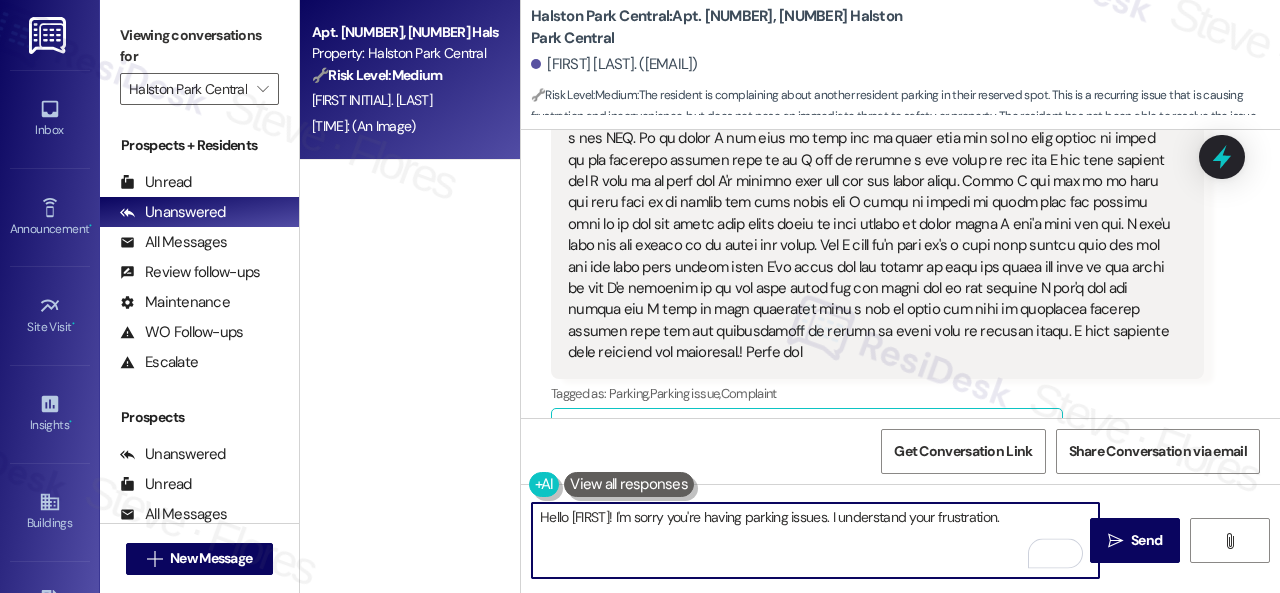 click on "Hello [FIRST]! I'm sorry you're having parking issues. I understand your frustration." at bounding box center (815, 540) 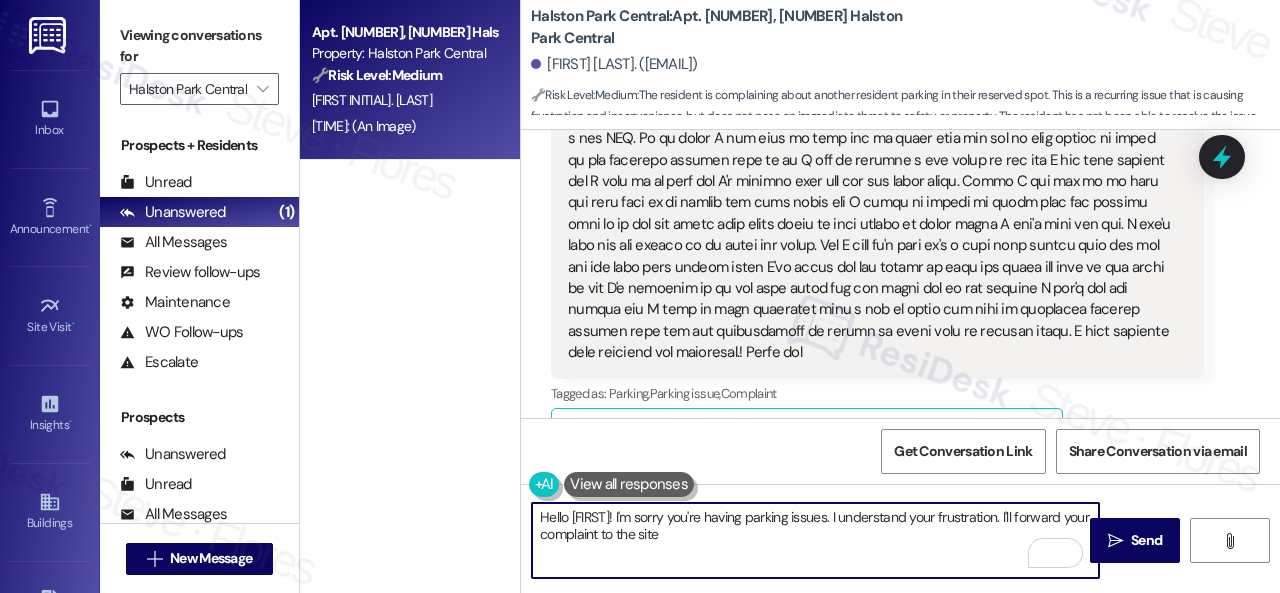 click on "Hello [FIRST]! I'm sorry you're having parking issues. I understand your frustration. I'll forward your complaint to the site" at bounding box center [815, 540] 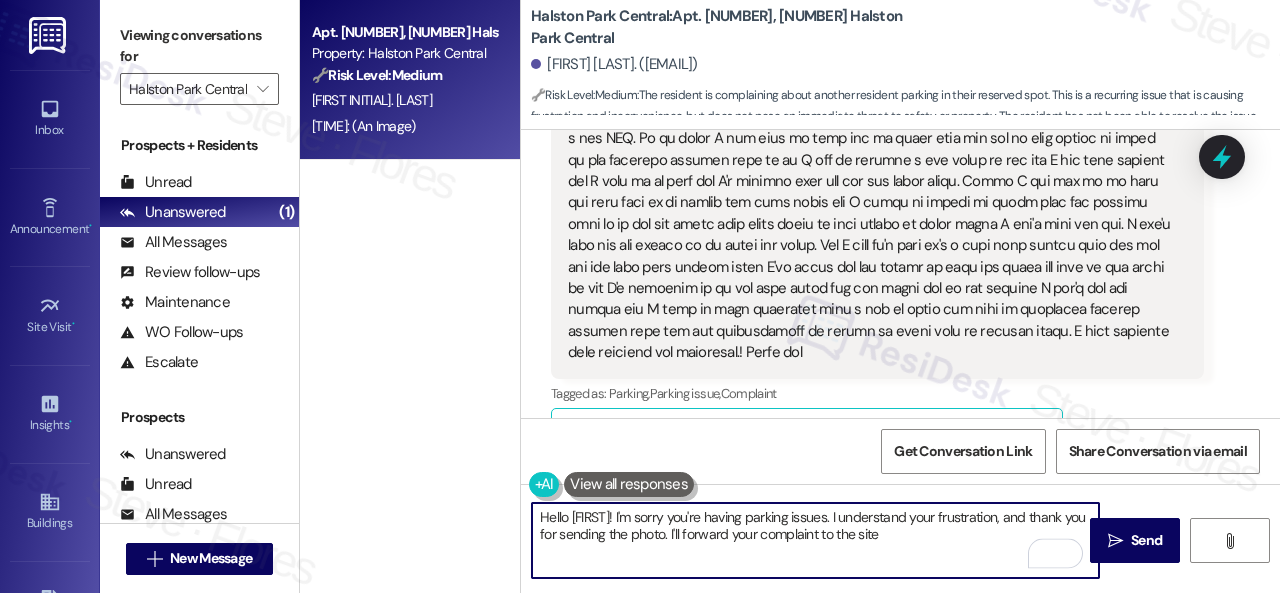 click on "Hello [FIRST]! I'm sorry you're having parking issues. I understand your frustration, and thank you for sending the photo. I'll forward your complaint to the site" at bounding box center [815, 540] 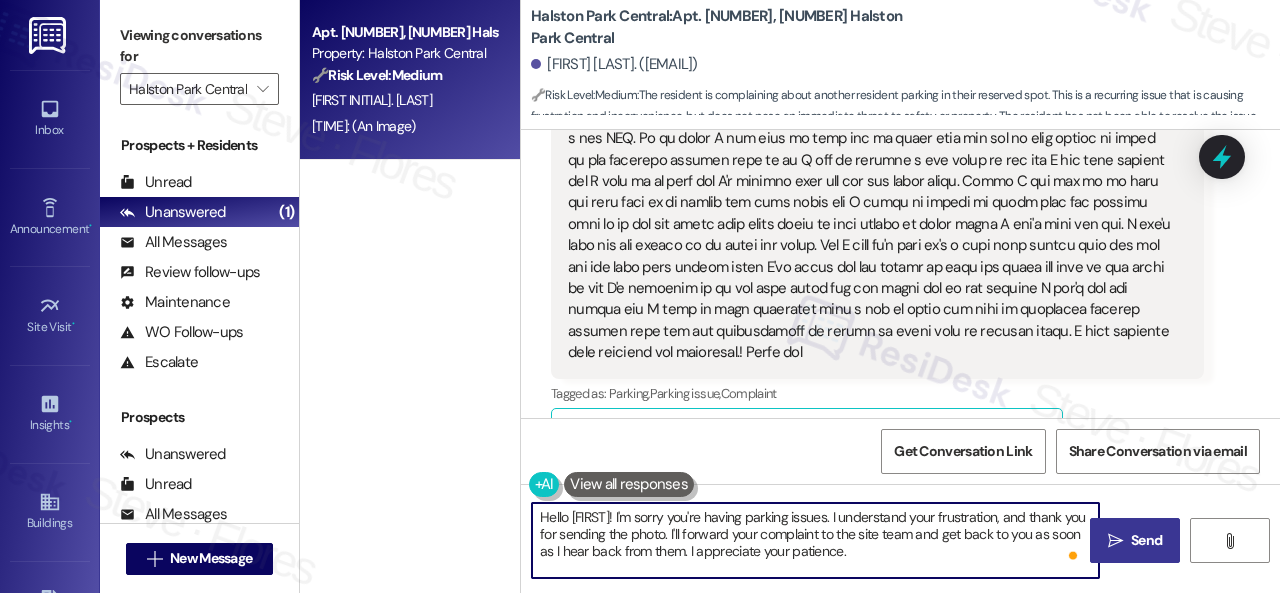 type on "Hello [FIRST]! I'm sorry you're having parking issues. I understand your frustration, and thank you for sending the photo. I'll forward your complaint to the site team and get back to you as soon as I hear back from them. I appreciate your patience." 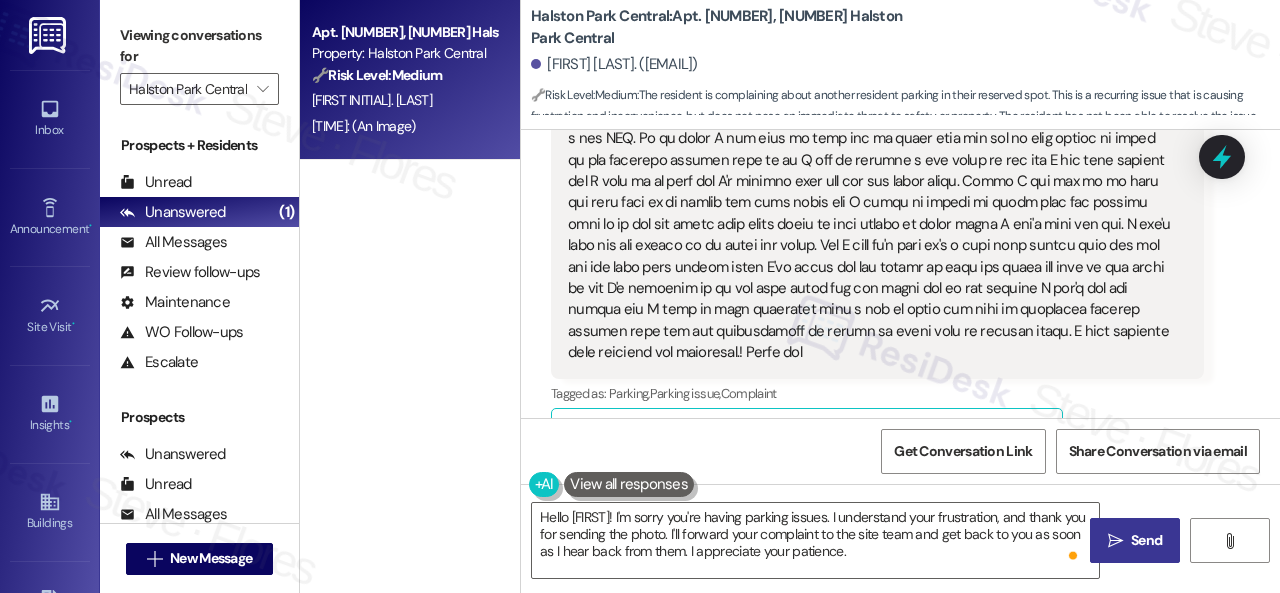 click on "" at bounding box center [1115, 541] 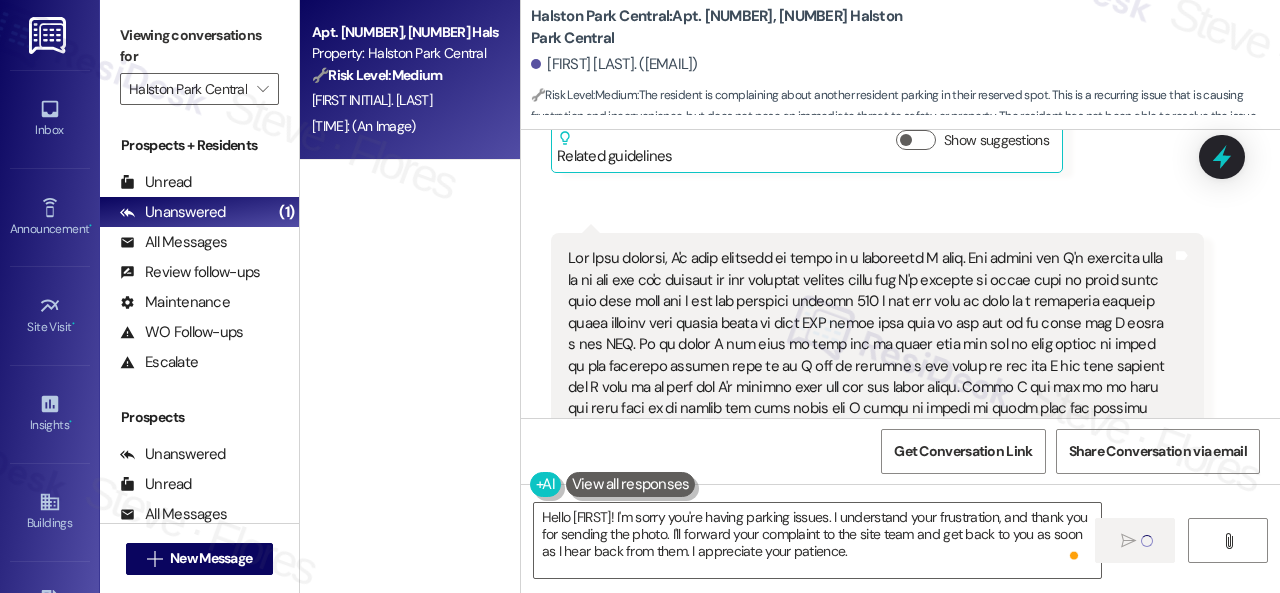 type 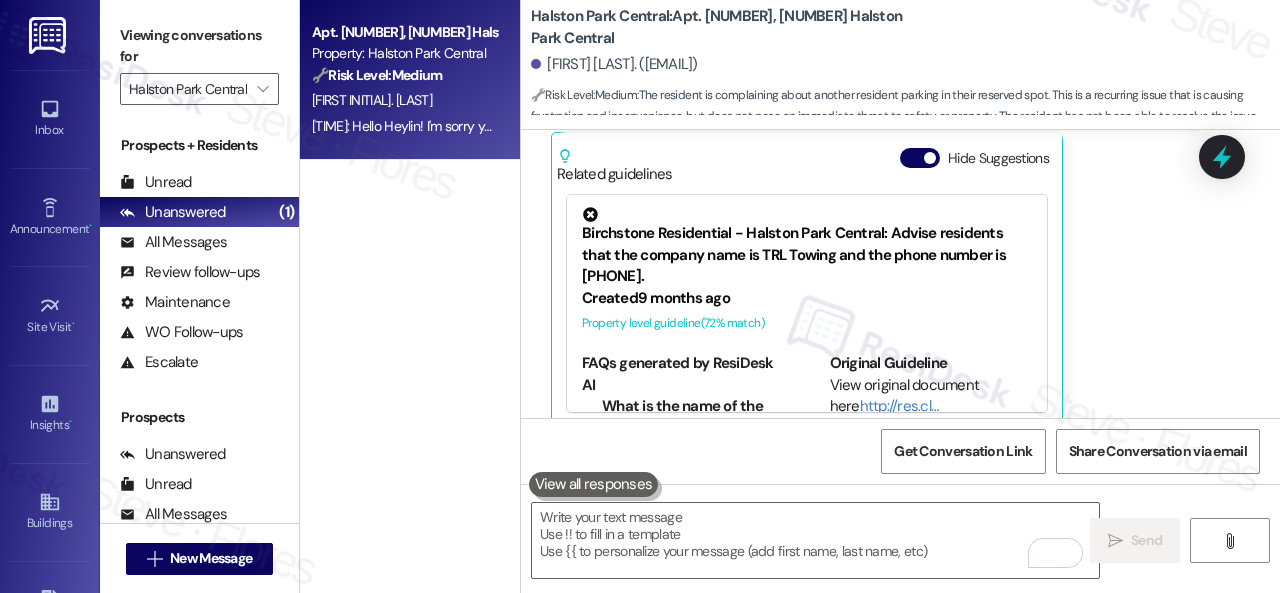 scroll, scrollTop: 16025, scrollLeft: 0, axis: vertical 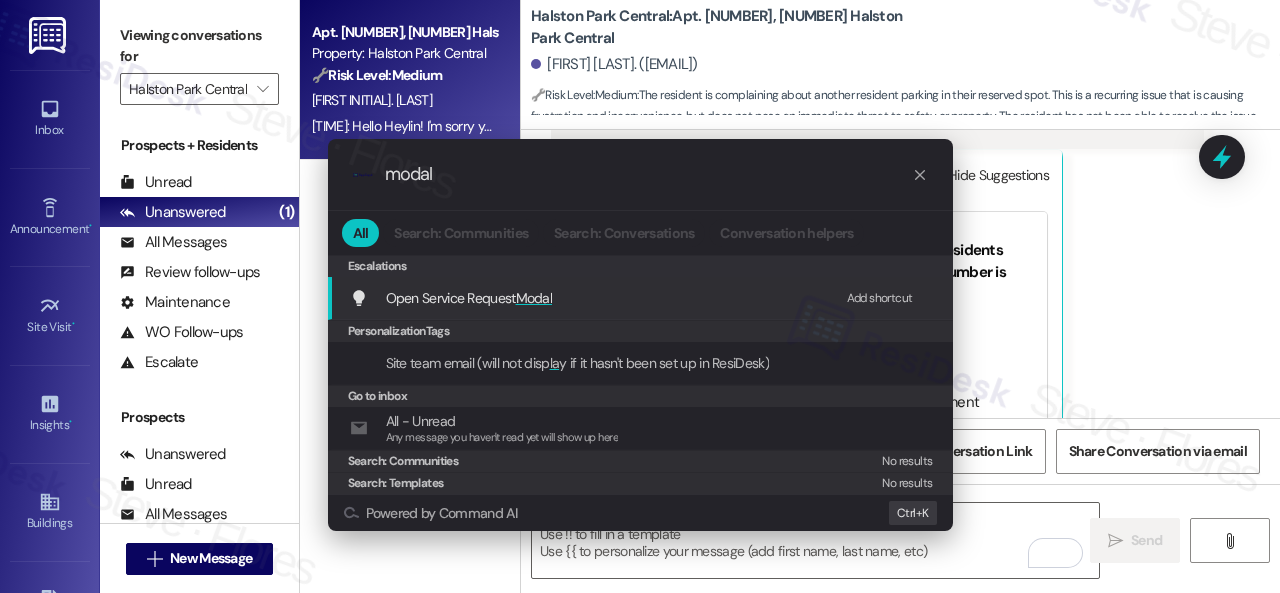 click on "Add shortcut" at bounding box center [880, 298] 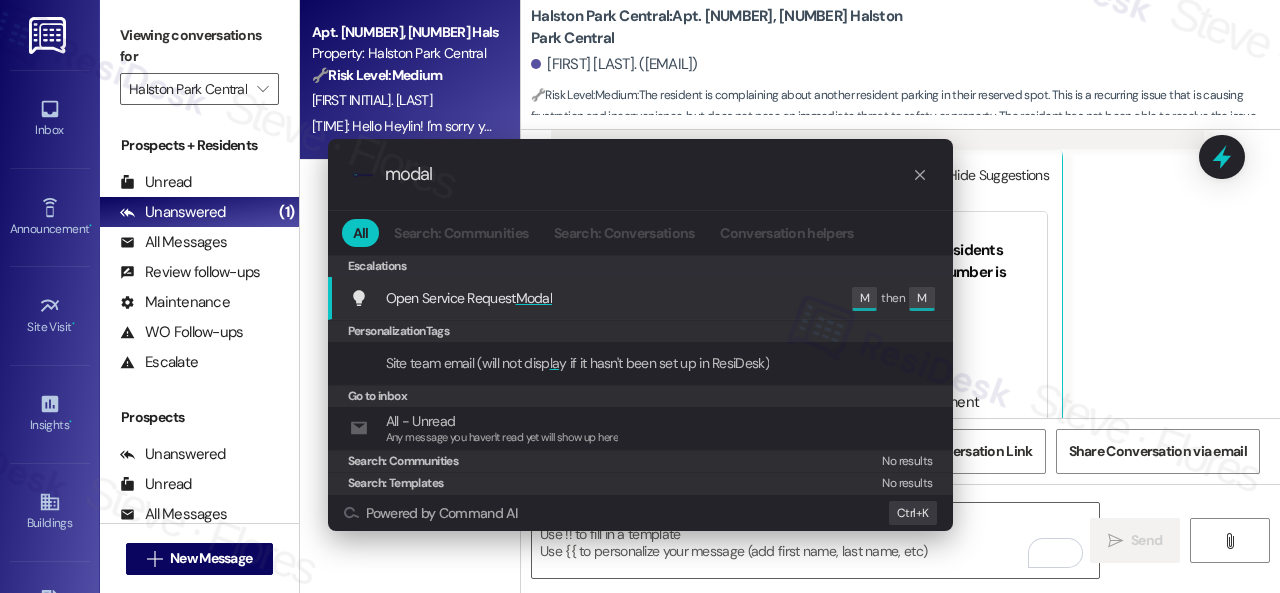 drag, startPoint x: 488, startPoint y: 173, endPoint x: 220, endPoint y: 123, distance: 272.6243 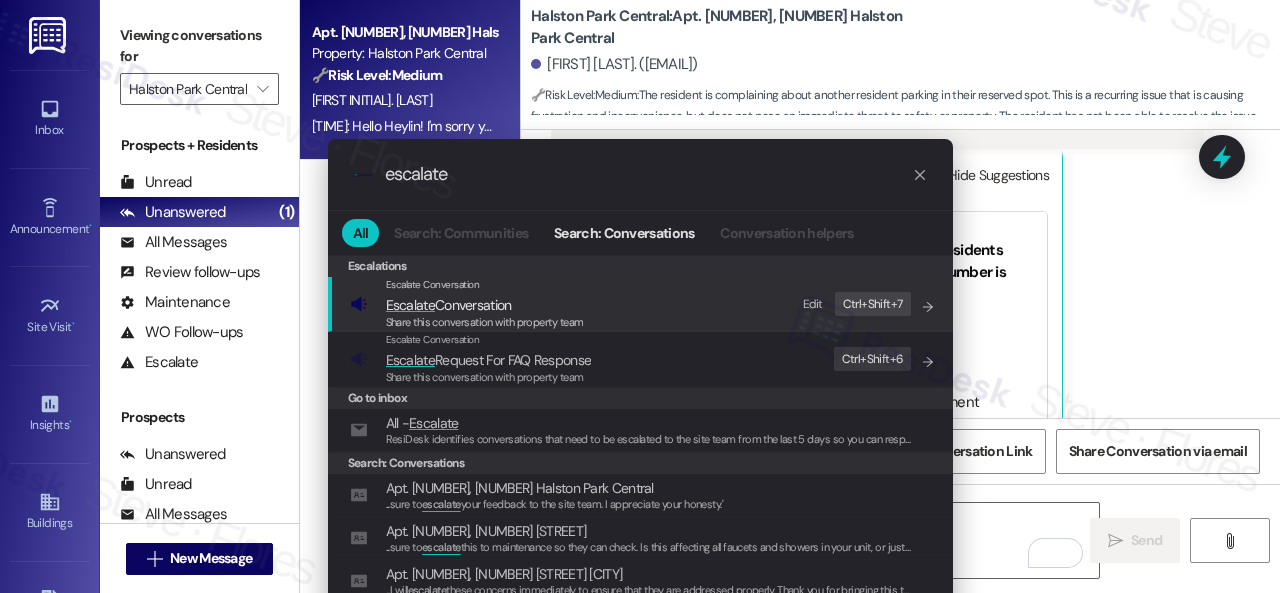type on "escalate" 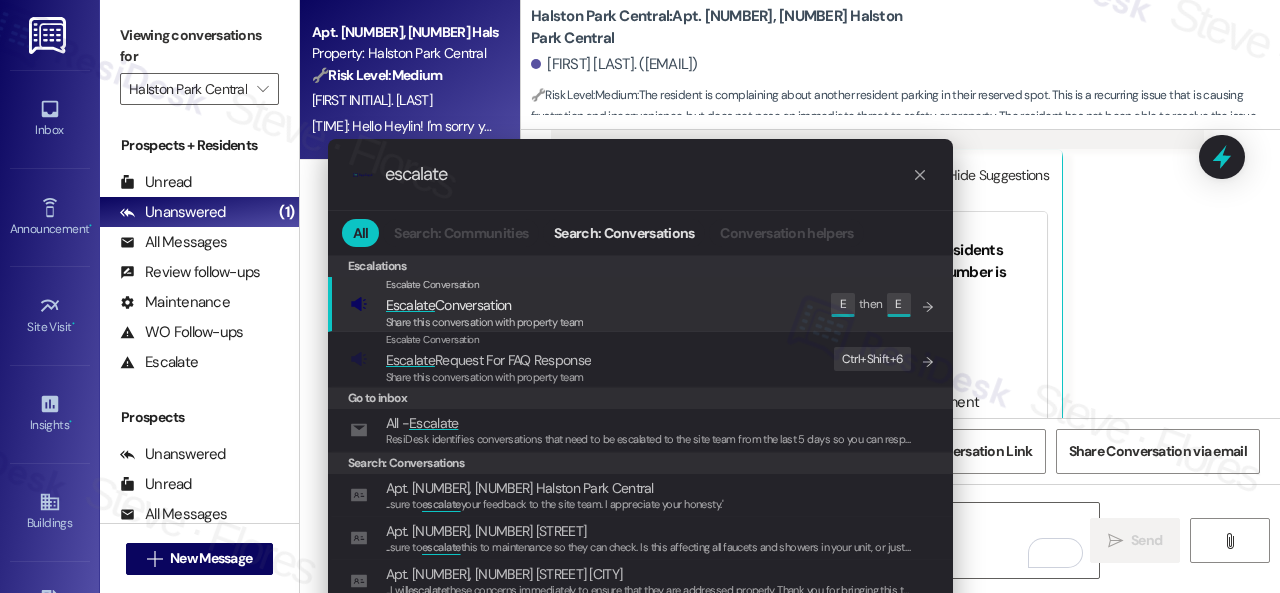 click on "Escalate" 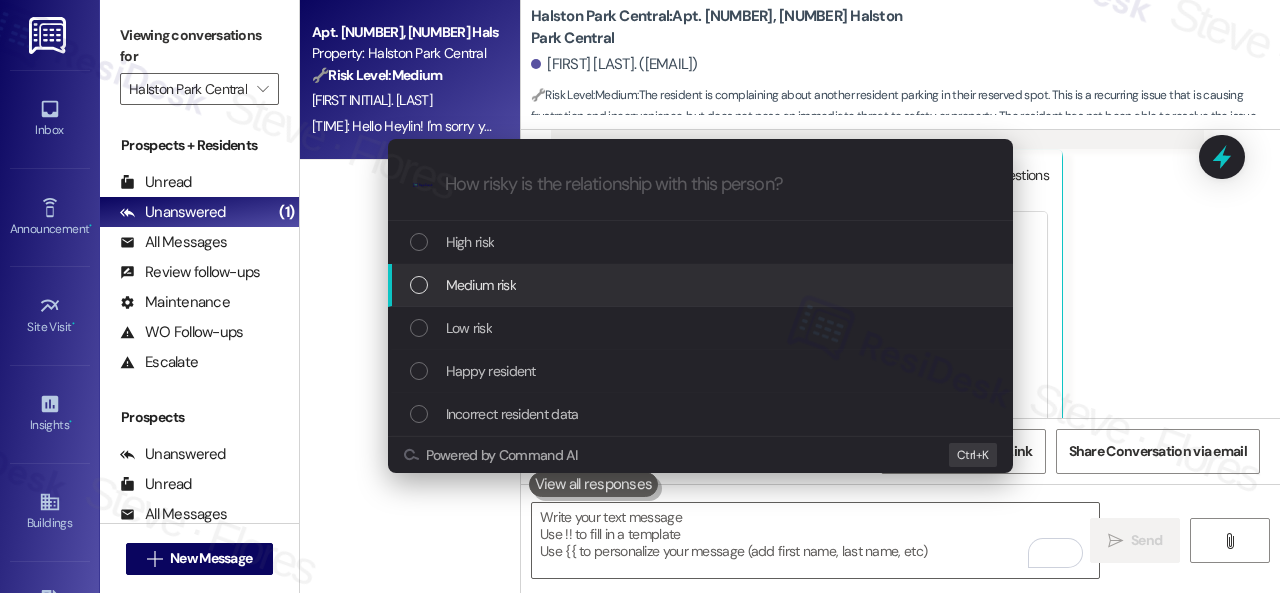 click on "Medium risk" at bounding box center [481, 285] 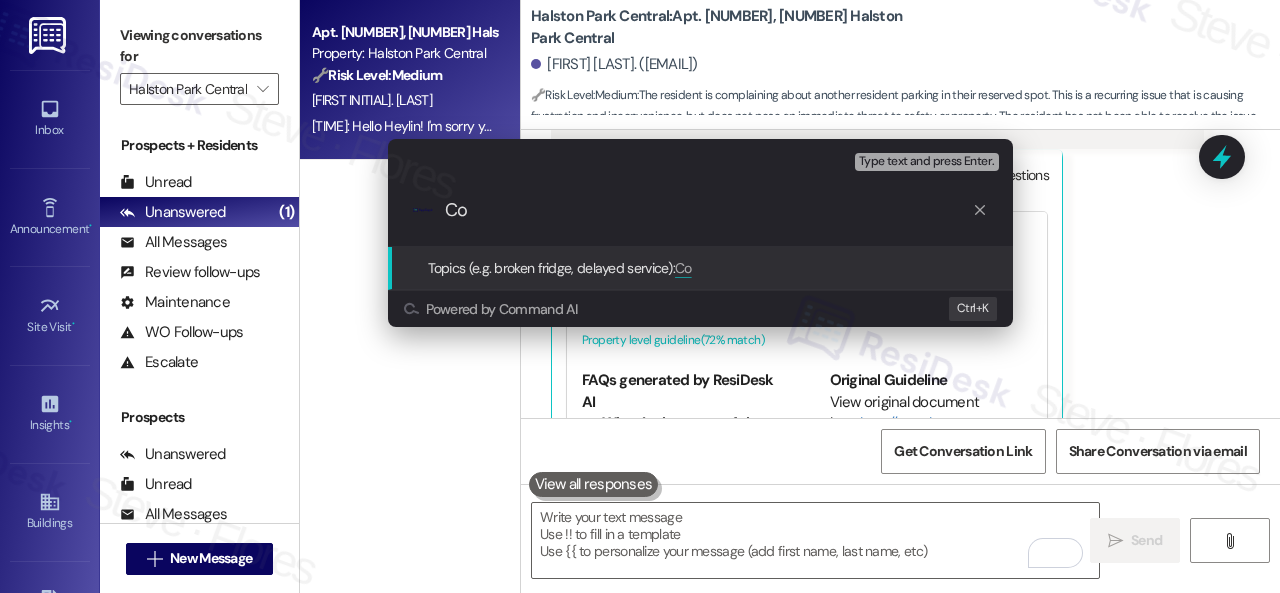 type on "C" 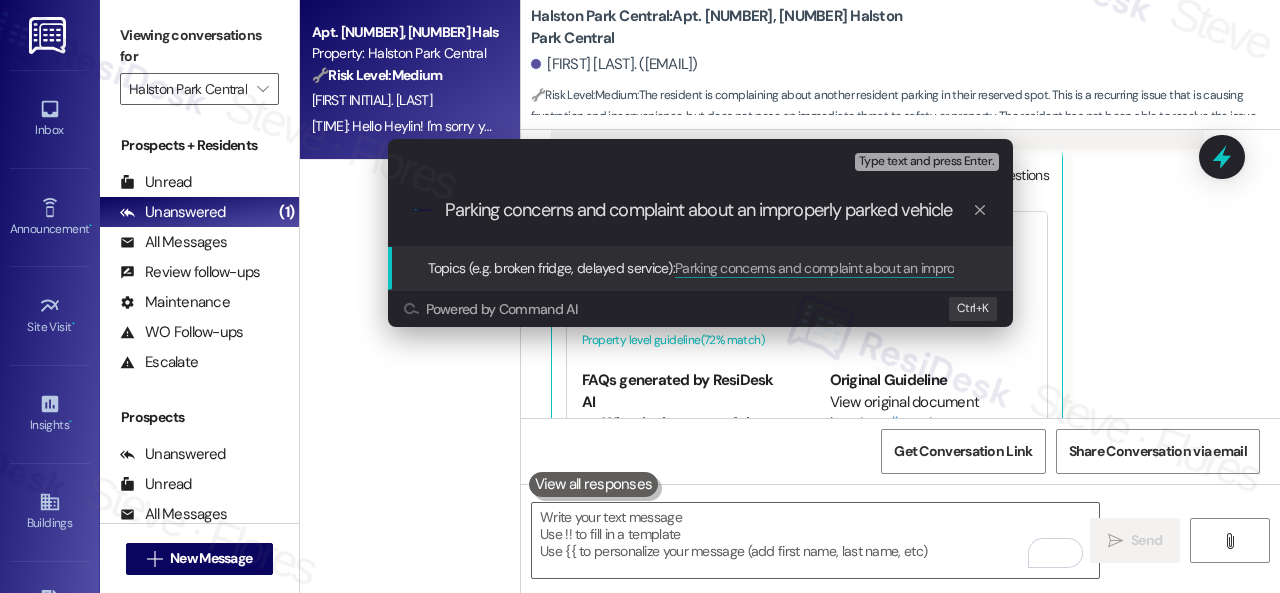 type on "Parking concerns and complaint about an improperly parked vehicle." 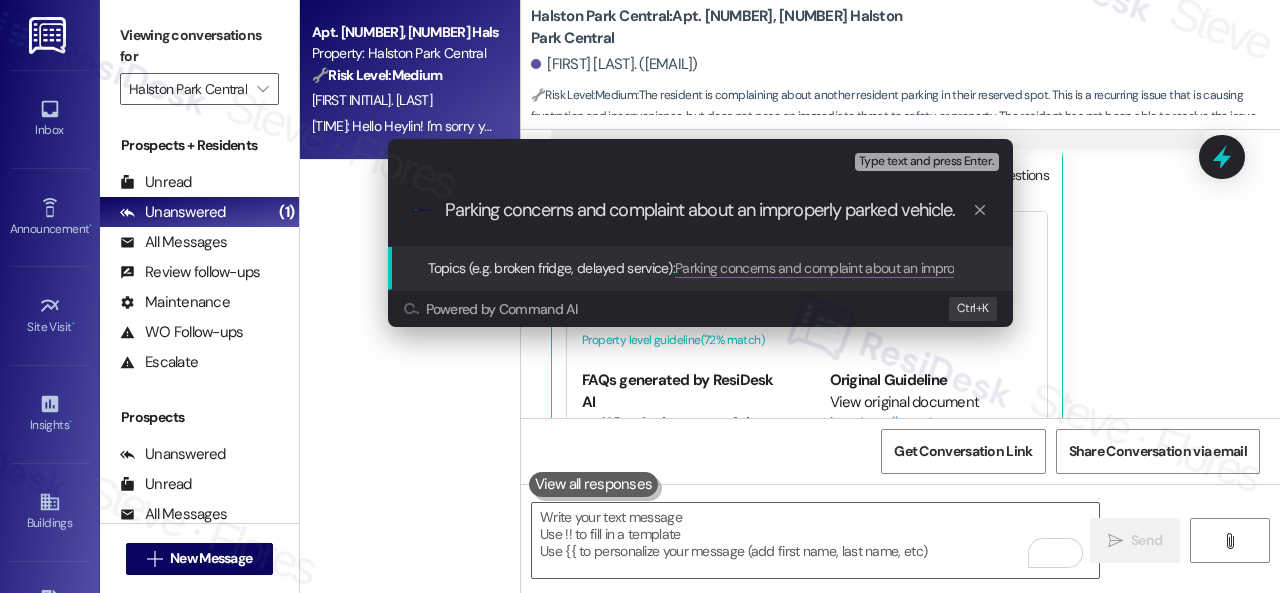 type 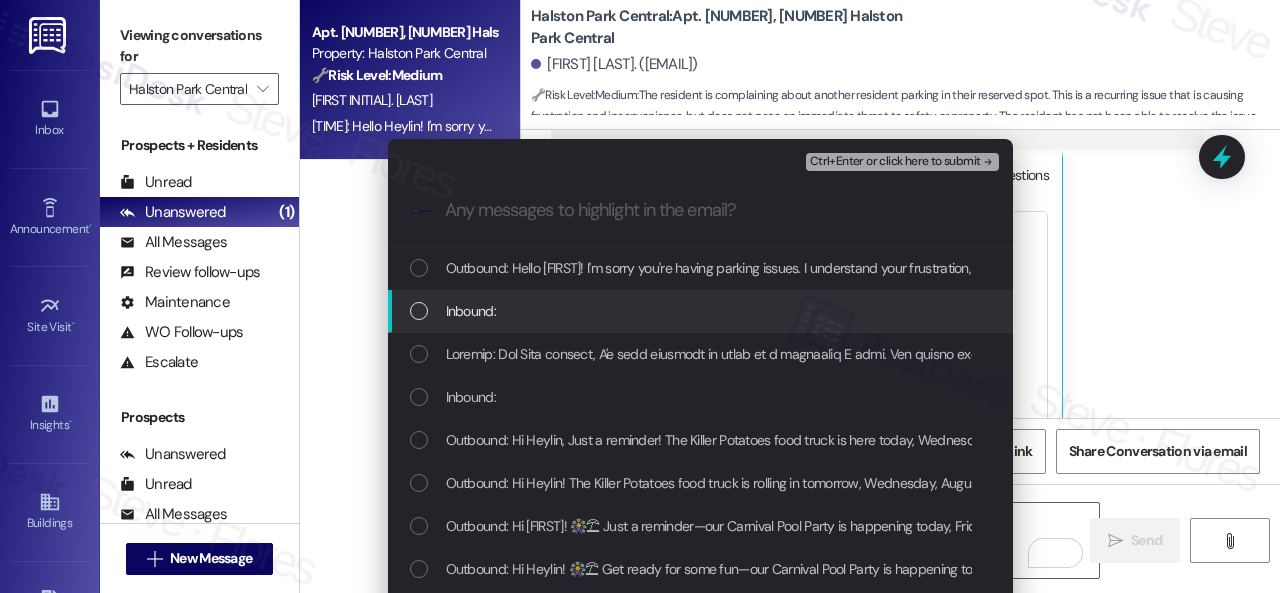 click on "Inbound:" at bounding box center [471, 311] 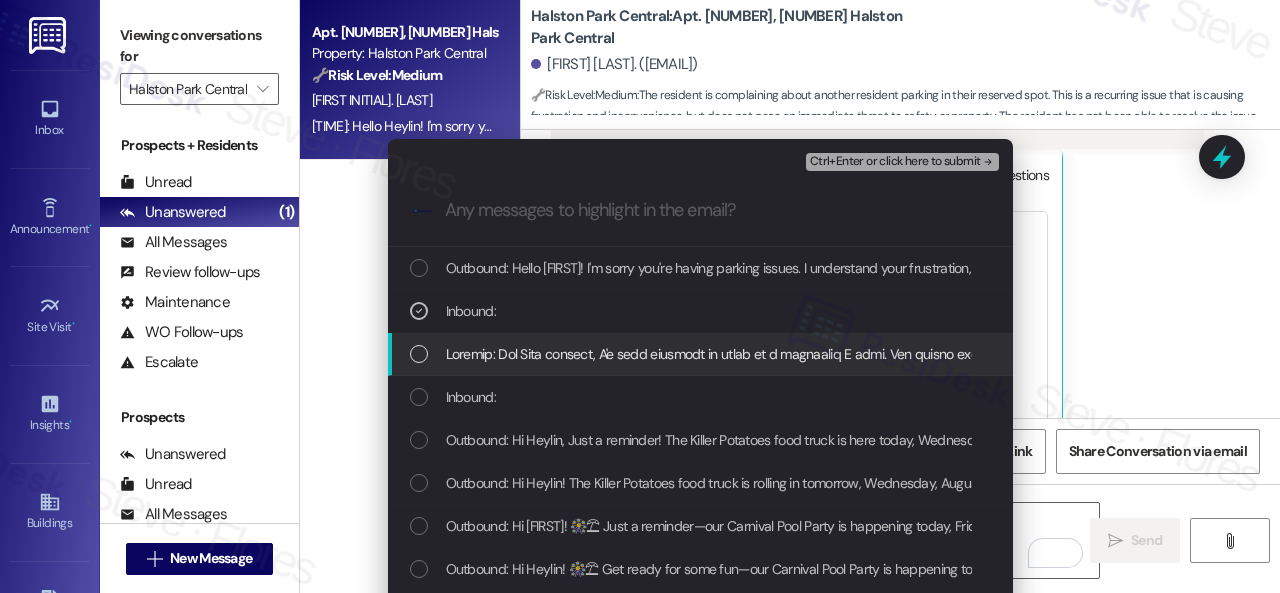 click at bounding box center [4412, 354] 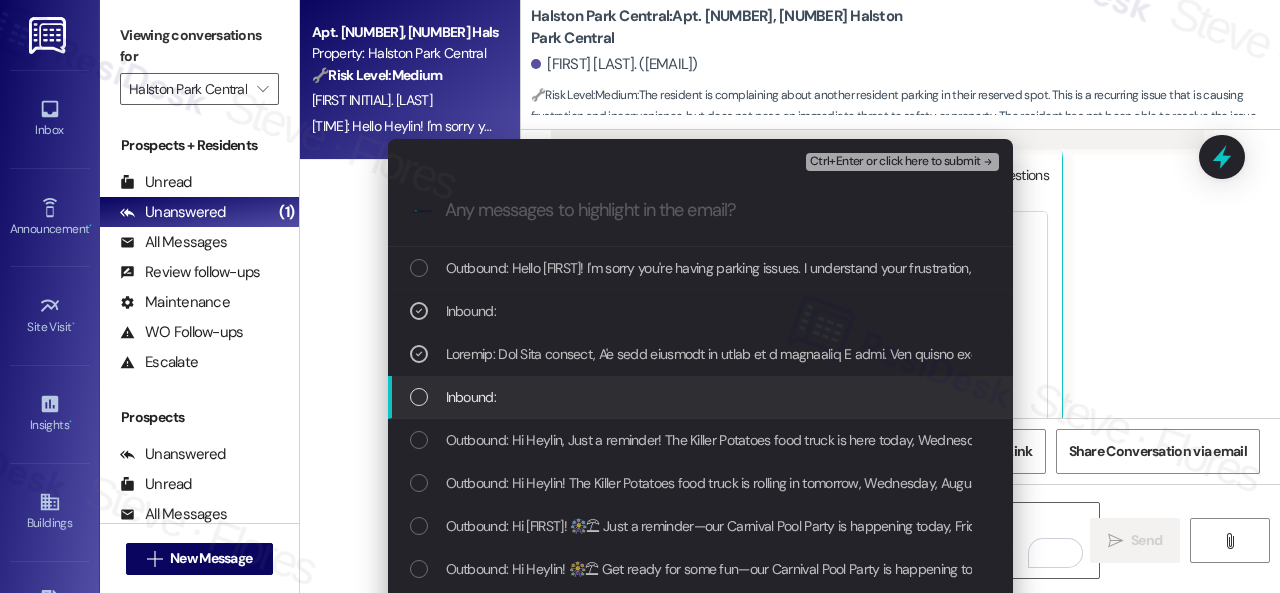 click on "Inbound:" at bounding box center [471, 397] 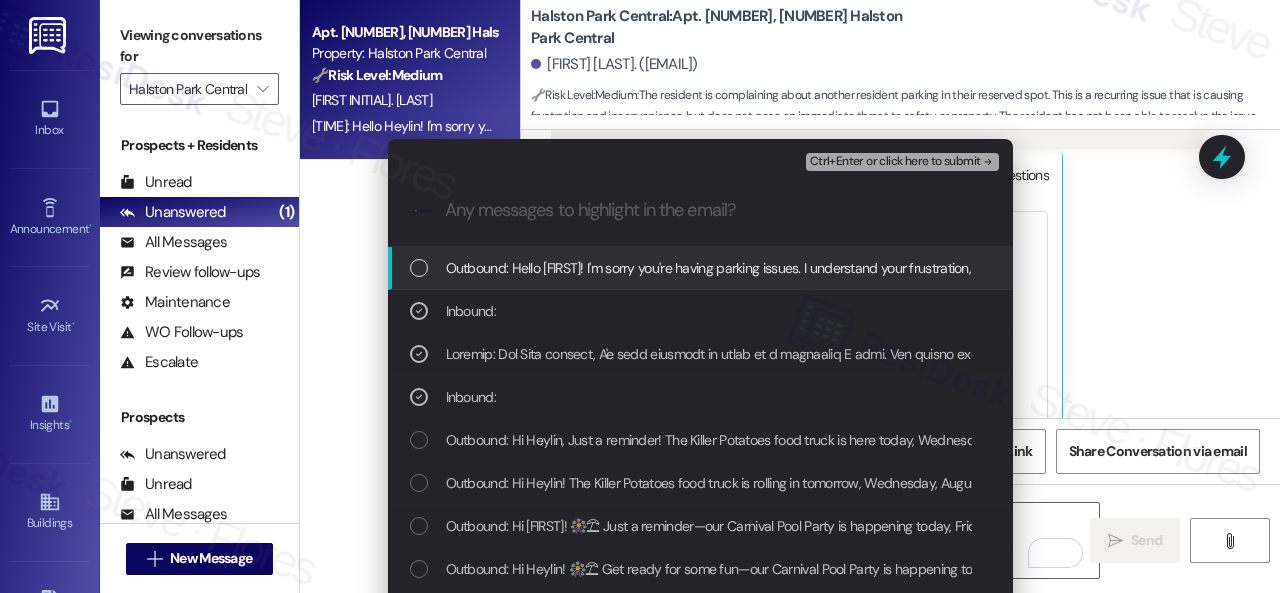 click on "Ctrl+Enter or click here to submit" at bounding box center (895, 162) 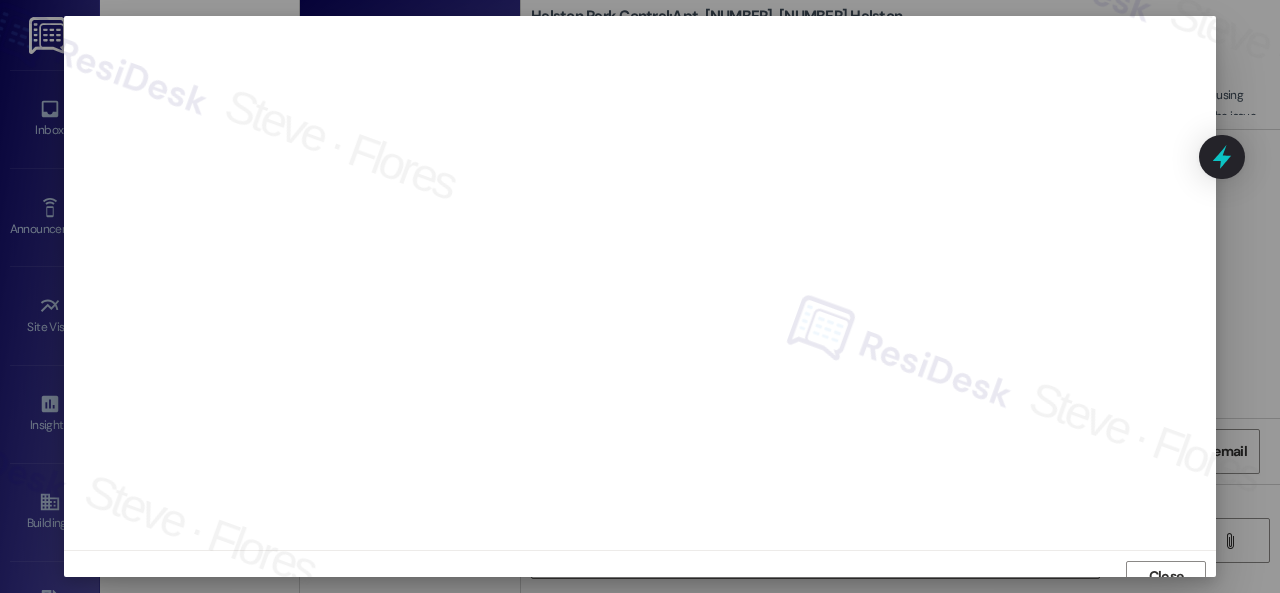 scroll, scrollTop: 15, scrollLeft: 0, axis: vertical 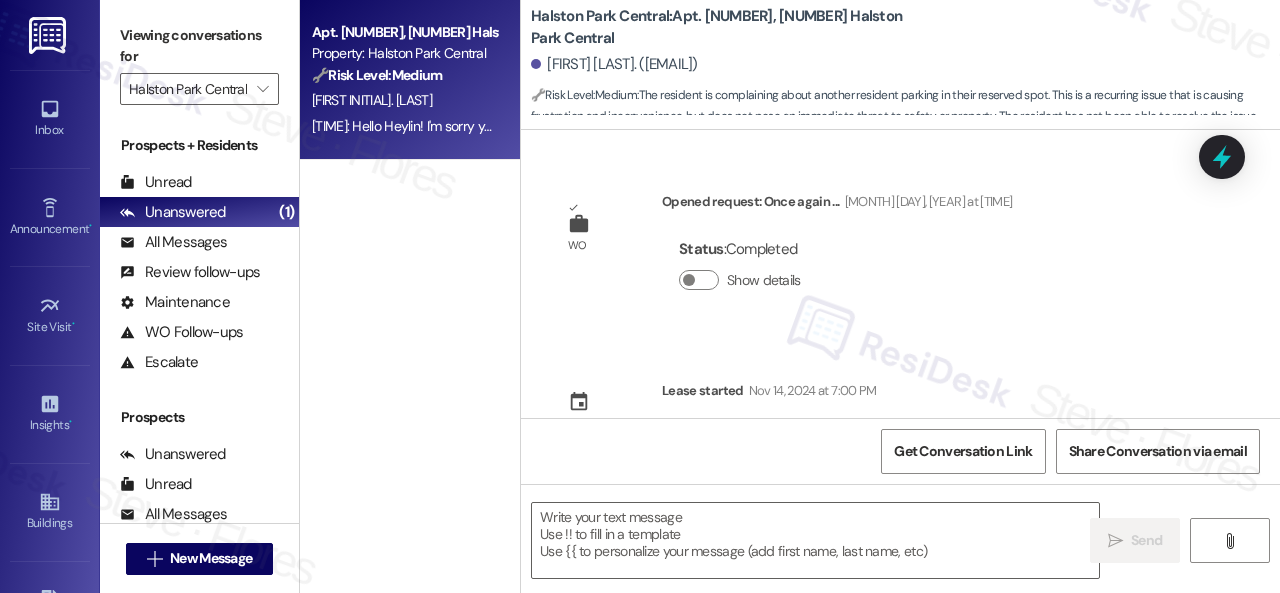type on "Fetching suggested responses. Please feel free to read through the conversation in the meantime." 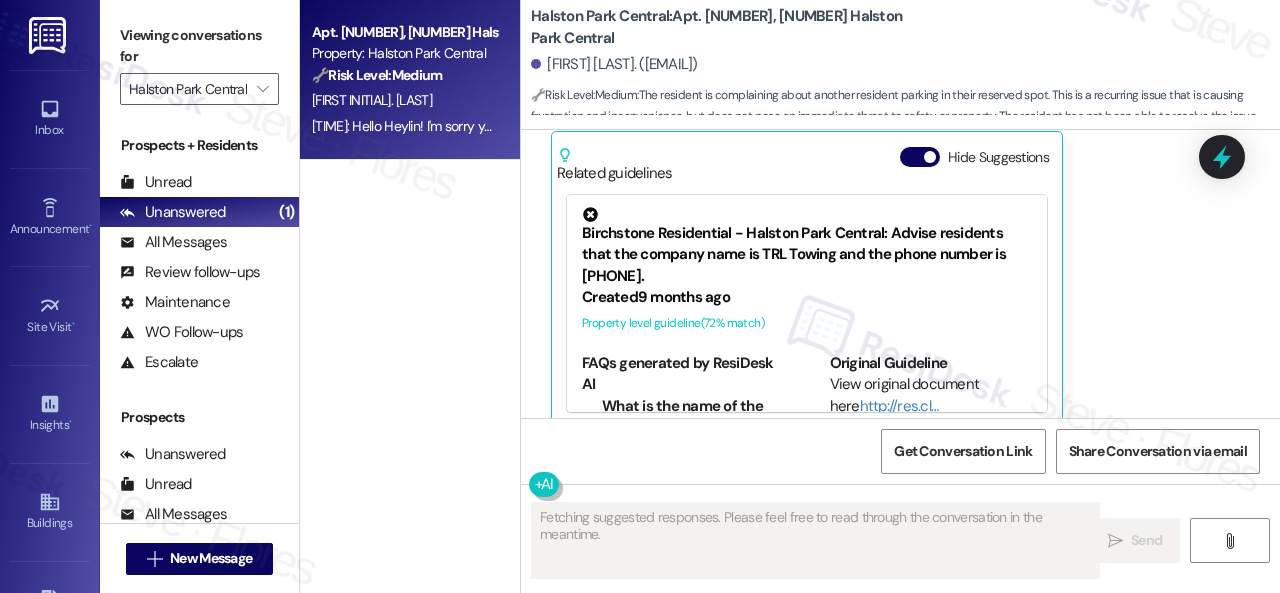 scroll, scrollTop: 16070, scrollLeft: 0, axis: vertical 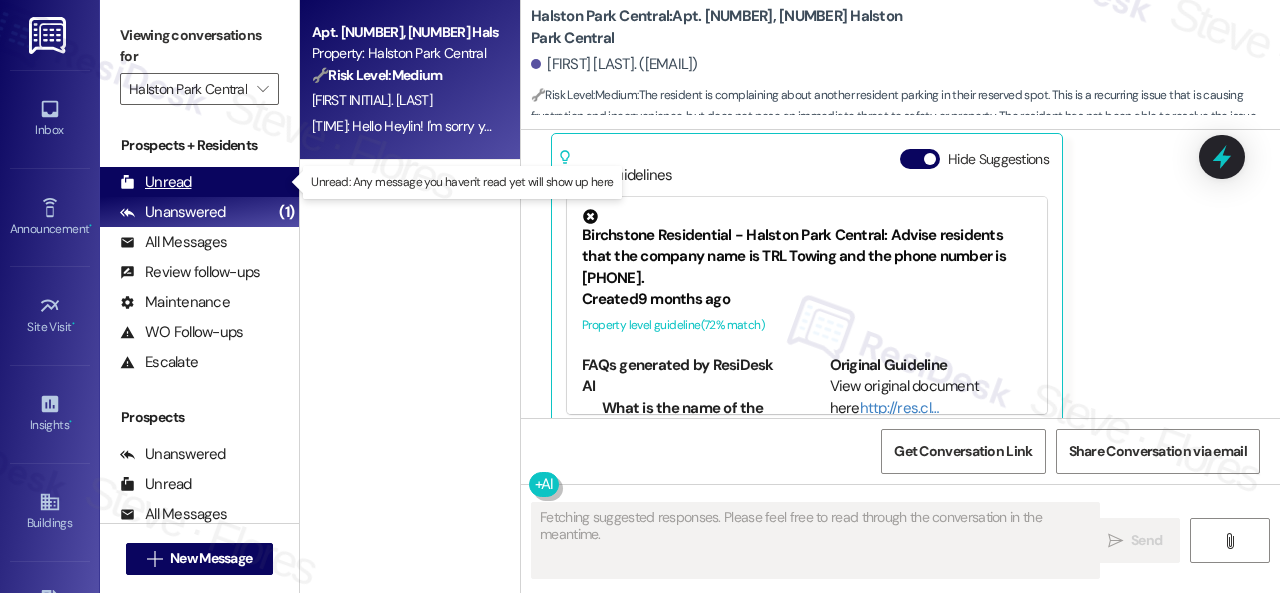 click on "Unread" at bounding box center [156, 182] 